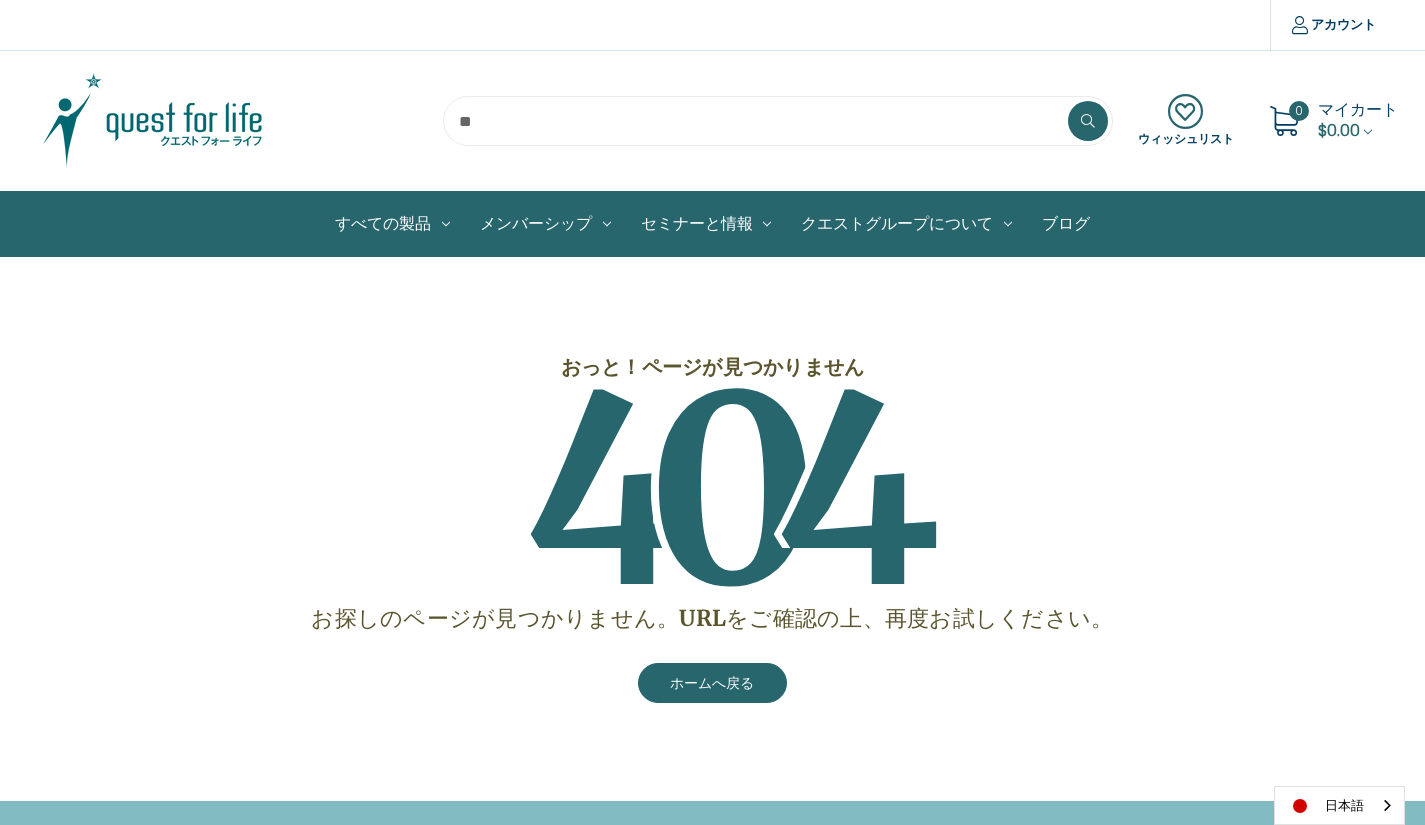 scroll, scrollTop: 0, scrollLeft: 0, axis: both 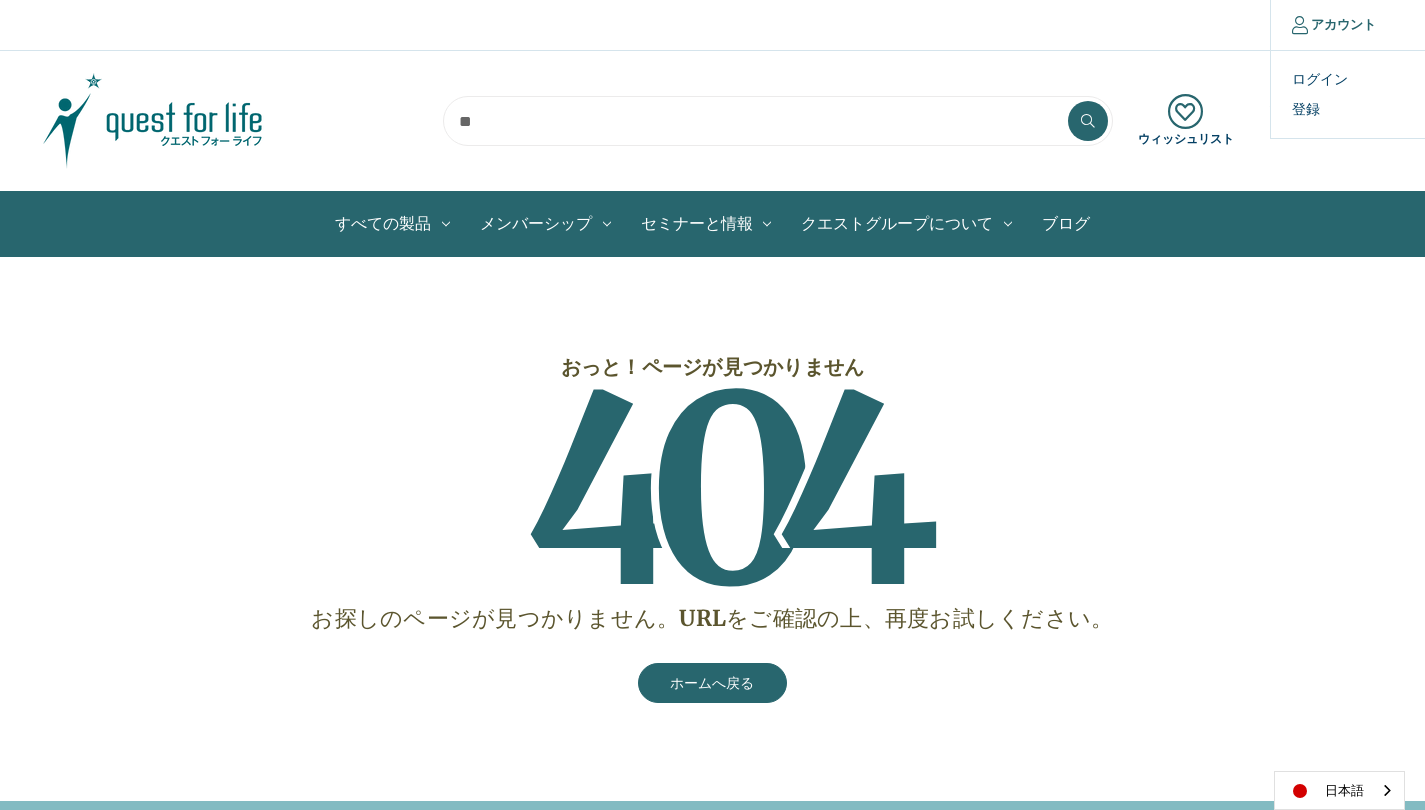 click on "アカウント" at bounding box center (1333, 25) 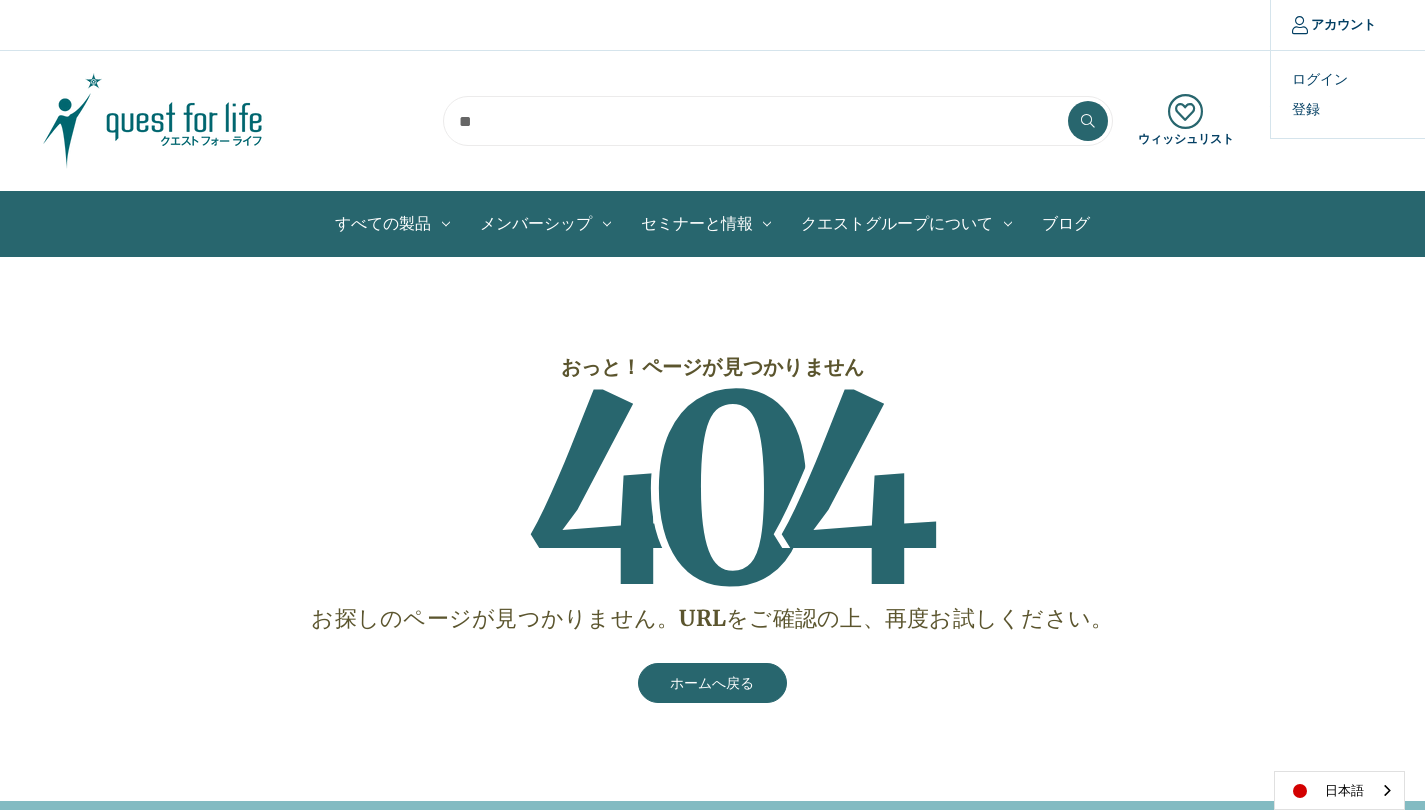 click on "ログイン
登録" at bounding box center [1370, 94] 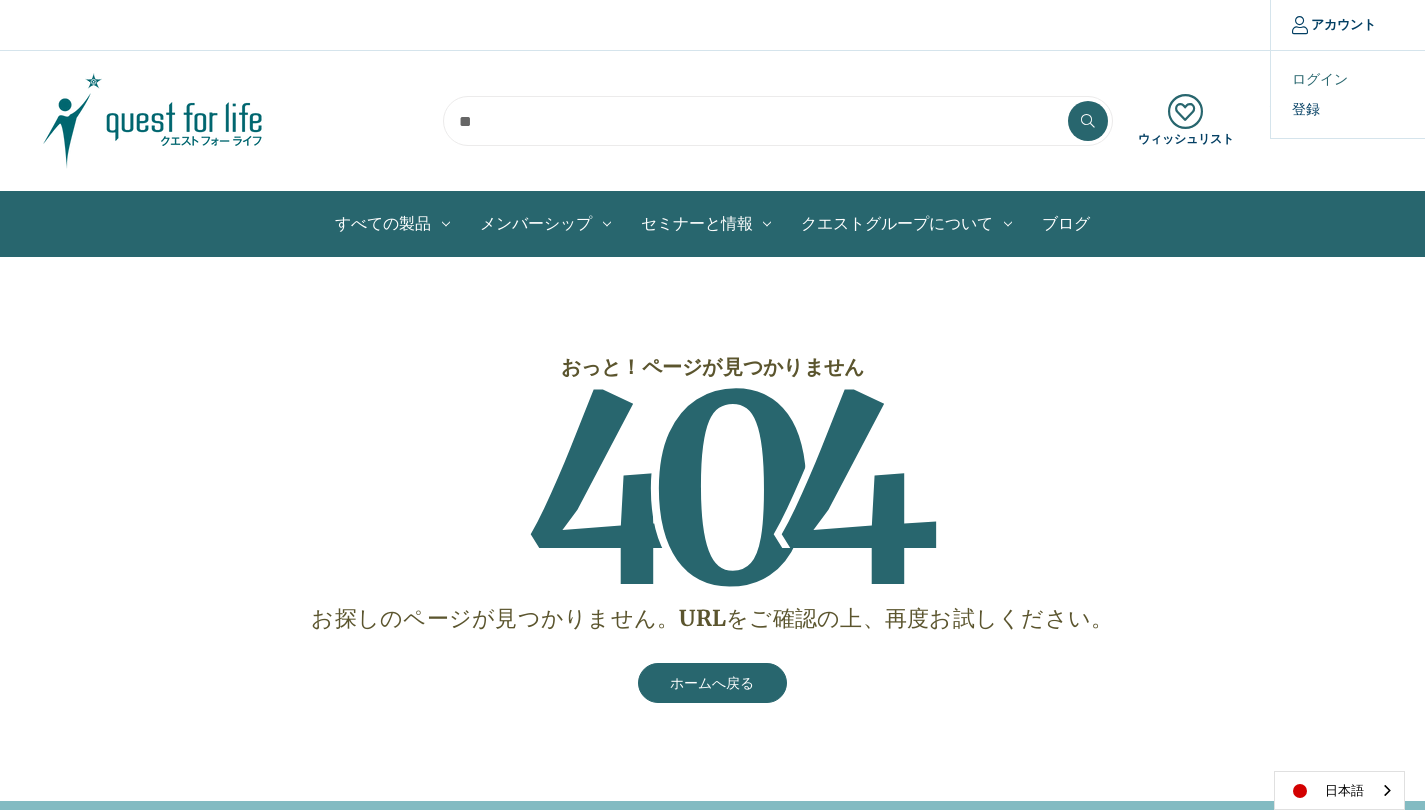click on "ログイン" at bounding box center (1370, 79) 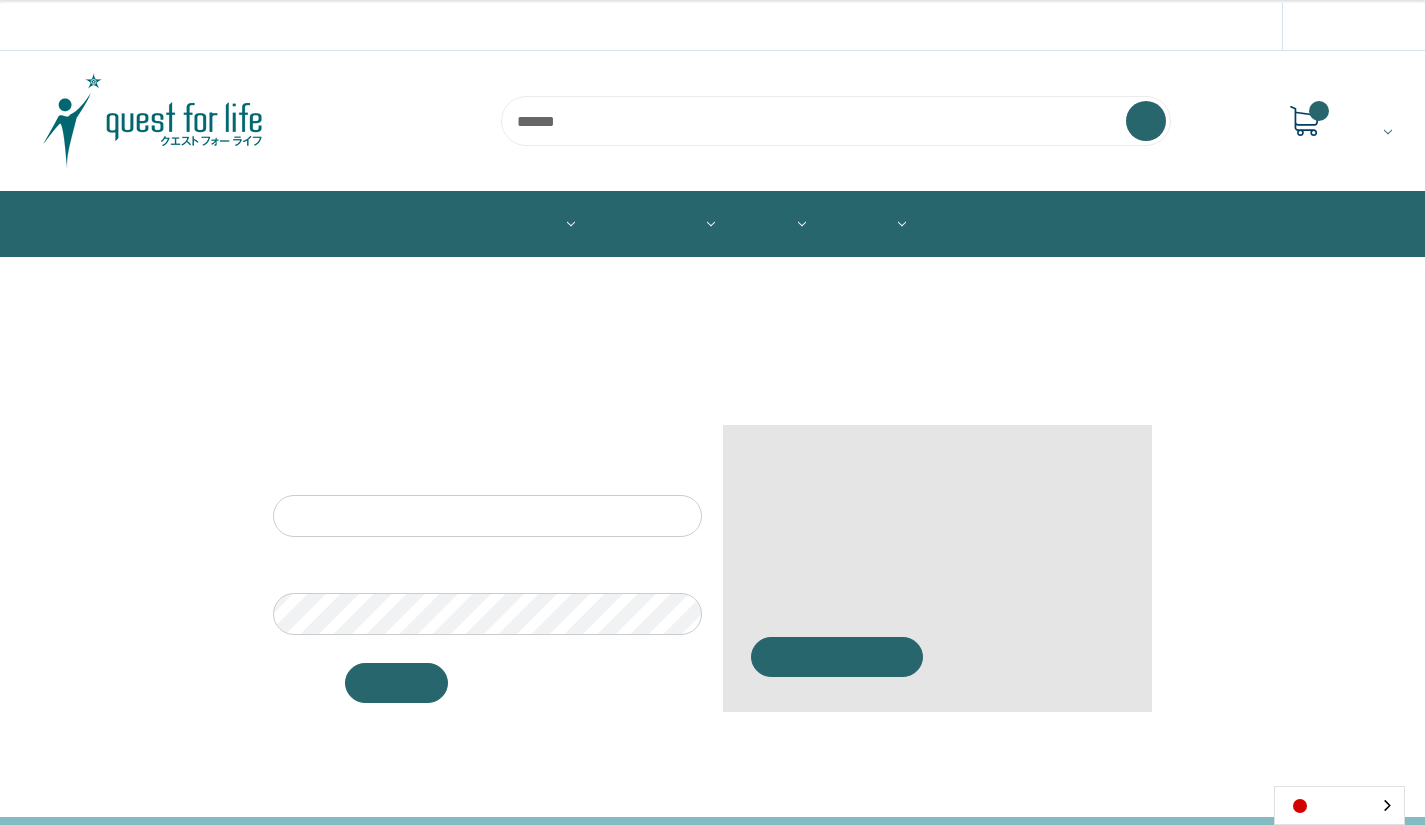 scroll, scrollTop: 0, scrollLeft: 0, axis: both 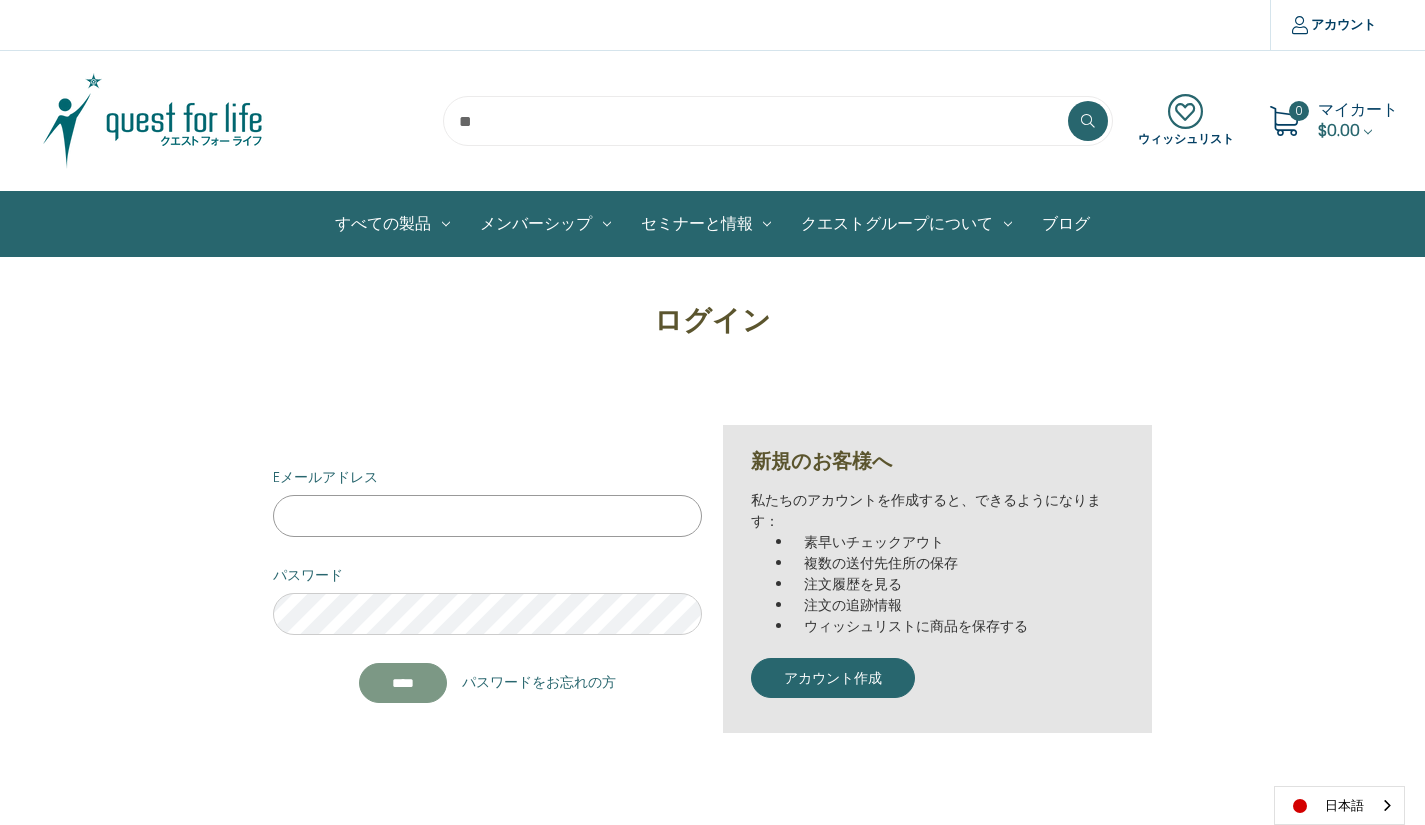 type on "**********" 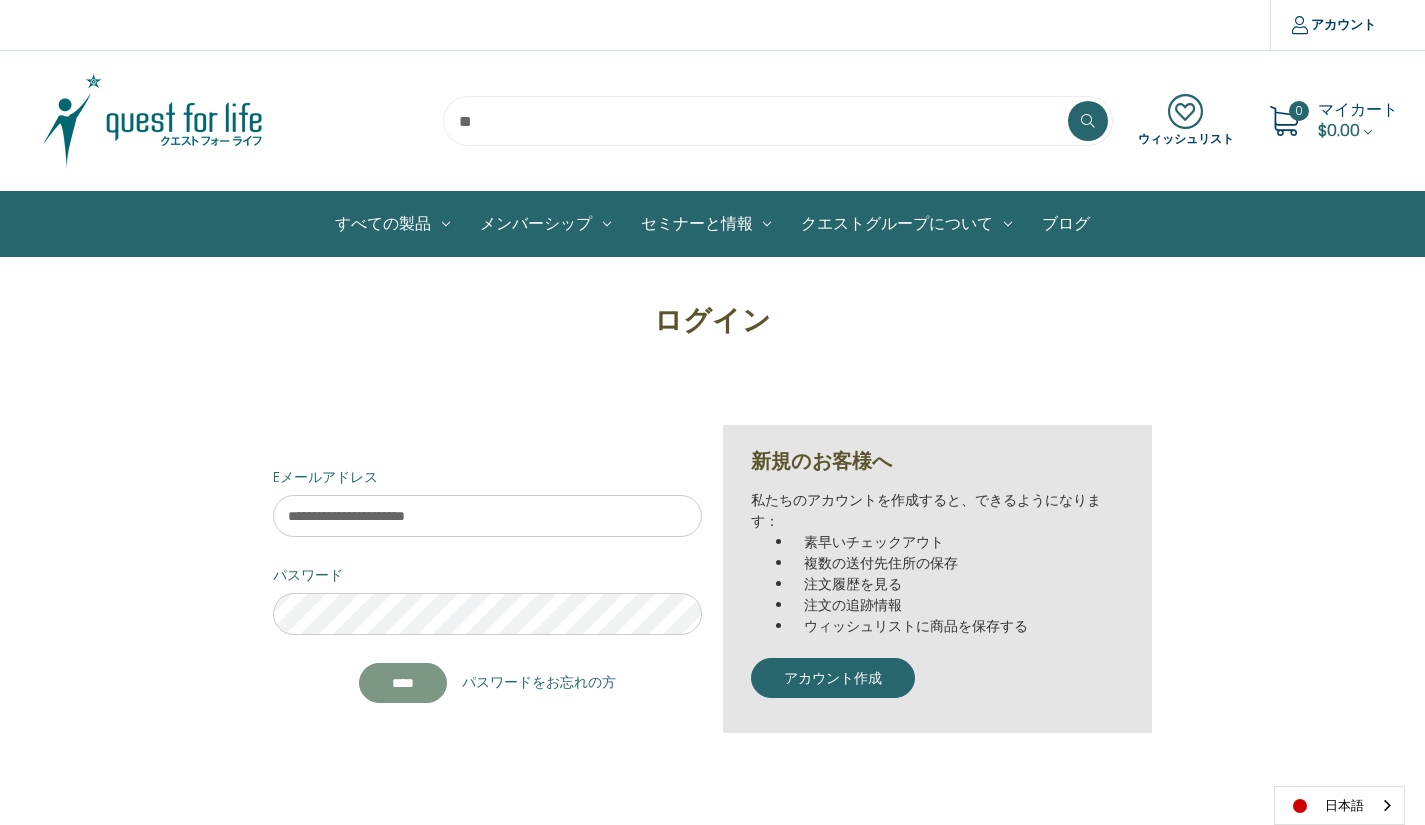 click on "*******" at bounding box center [403, 683] 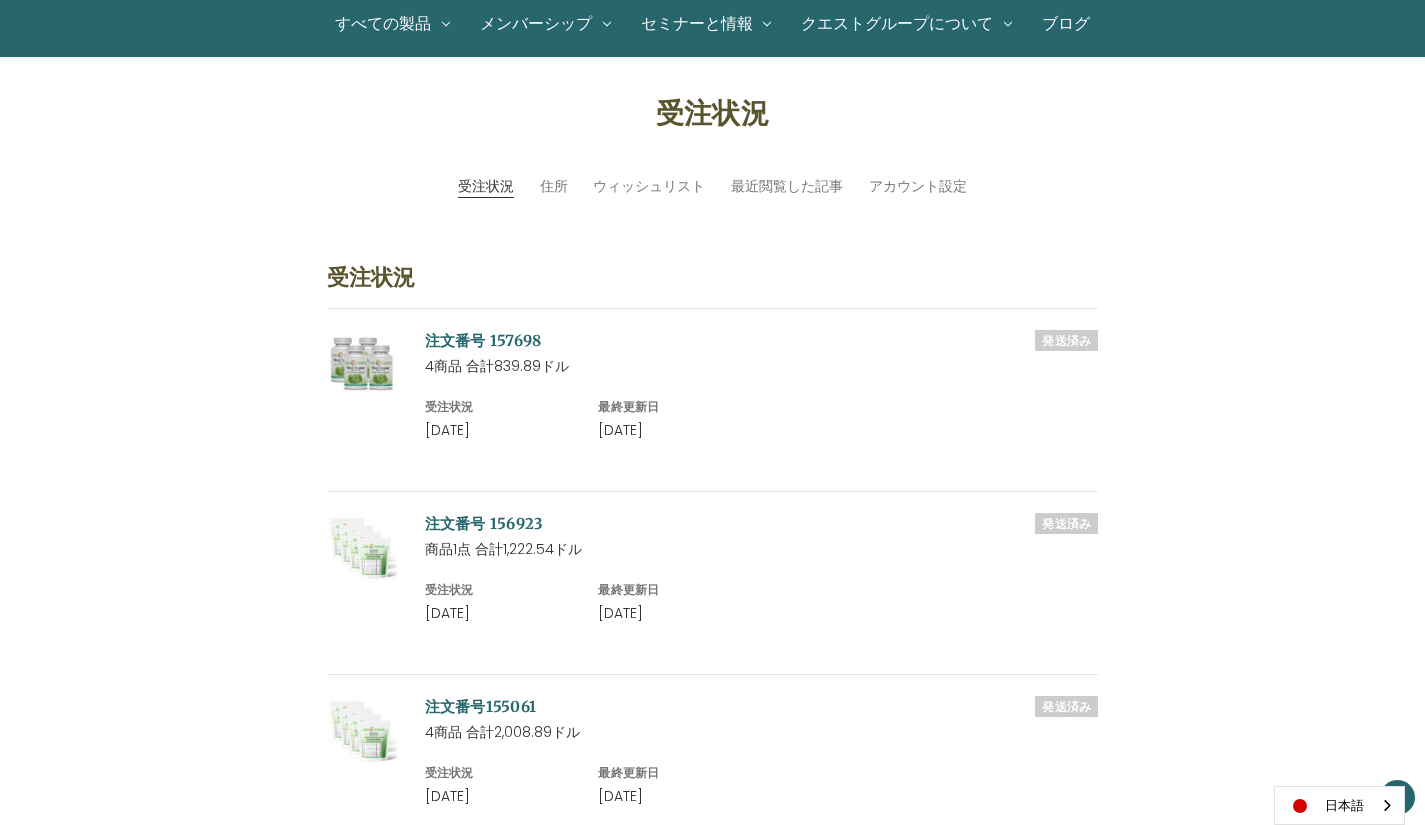 scroll, scrollTop: 0, scrollLeft: 0, axis: both 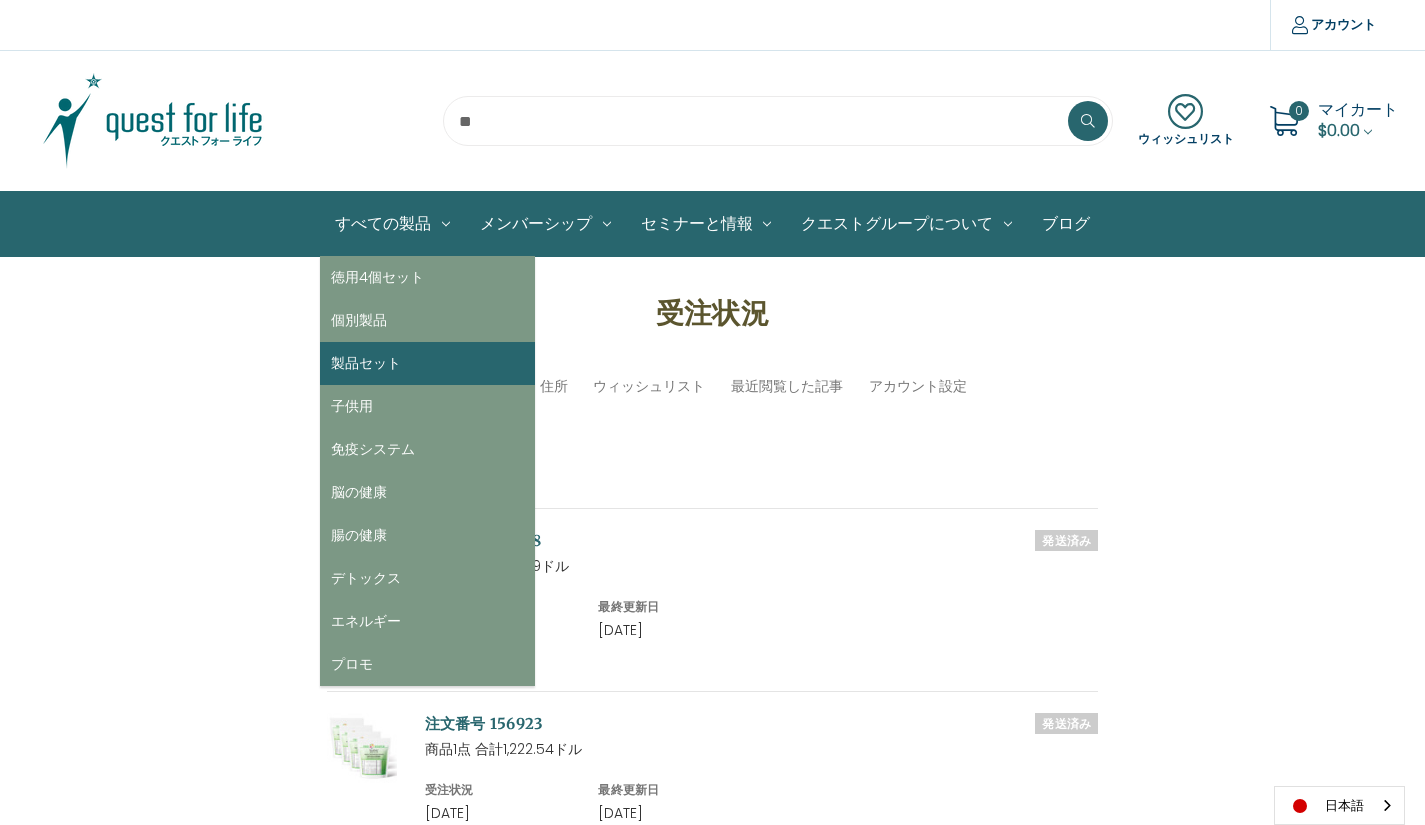 click on "製品セット" at bounding box center [427, 363] 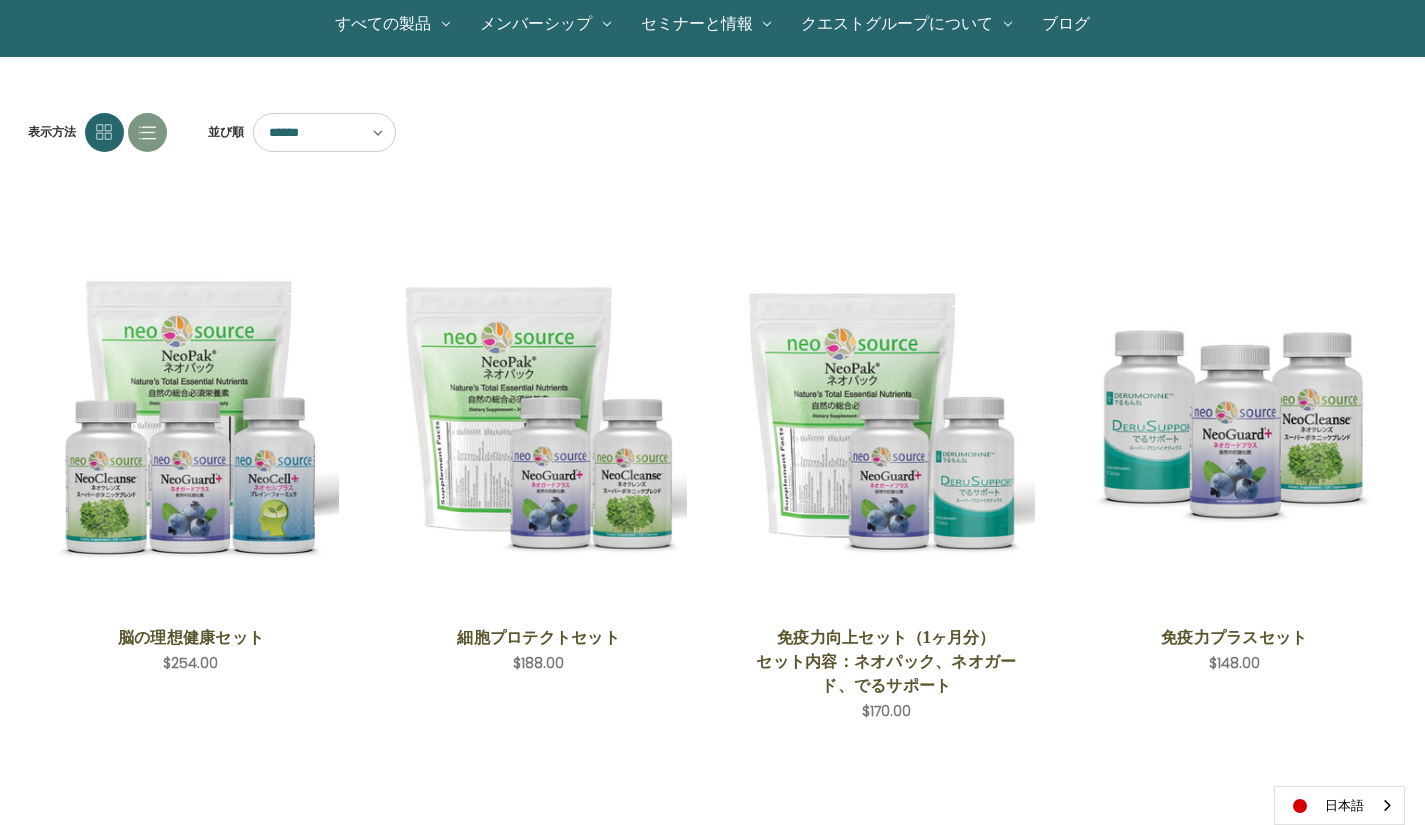 scroll, scrollTop: 0, scrollLeft: 0, axis: both 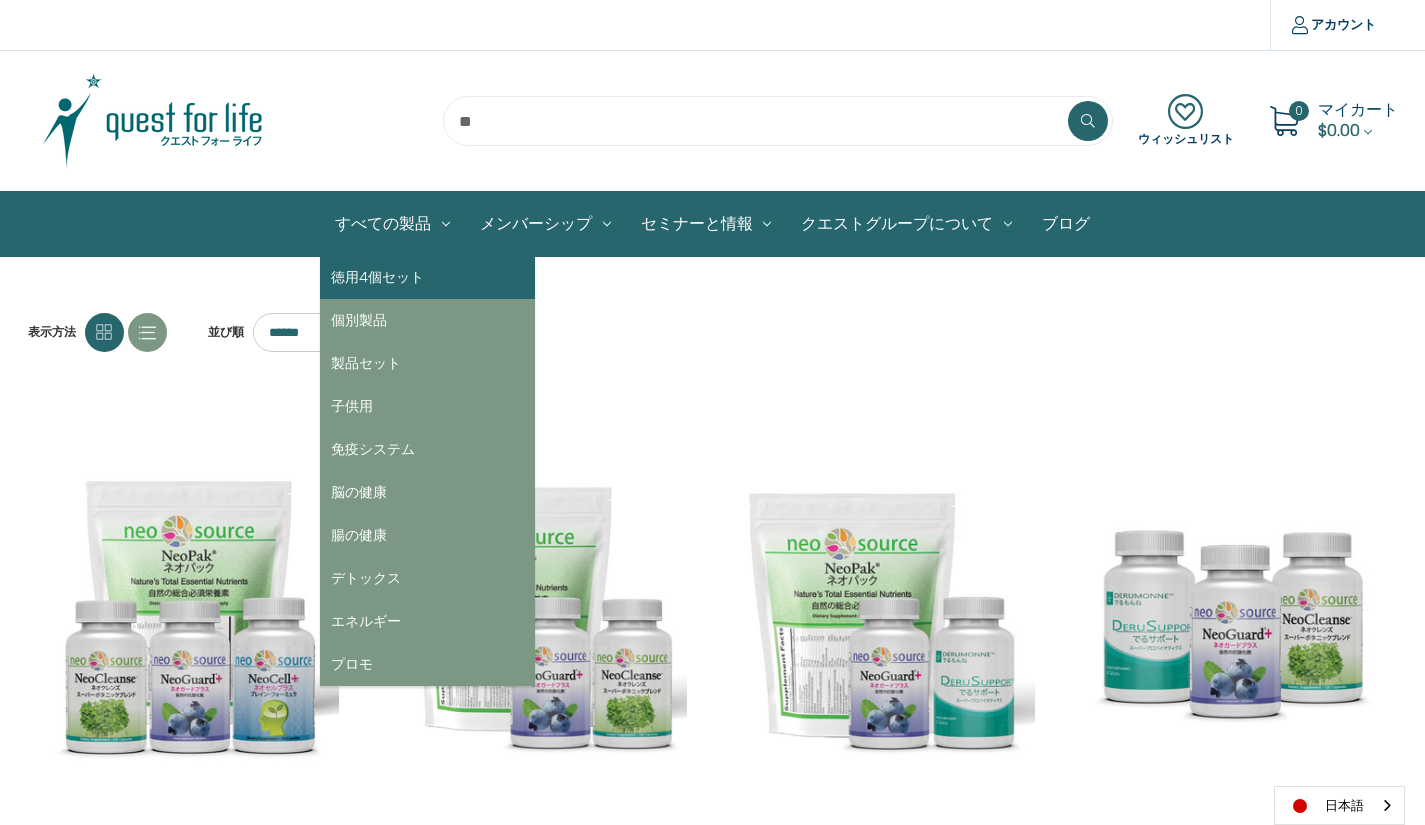 click on "徳用4個セット" at bounding box center [427, 277] 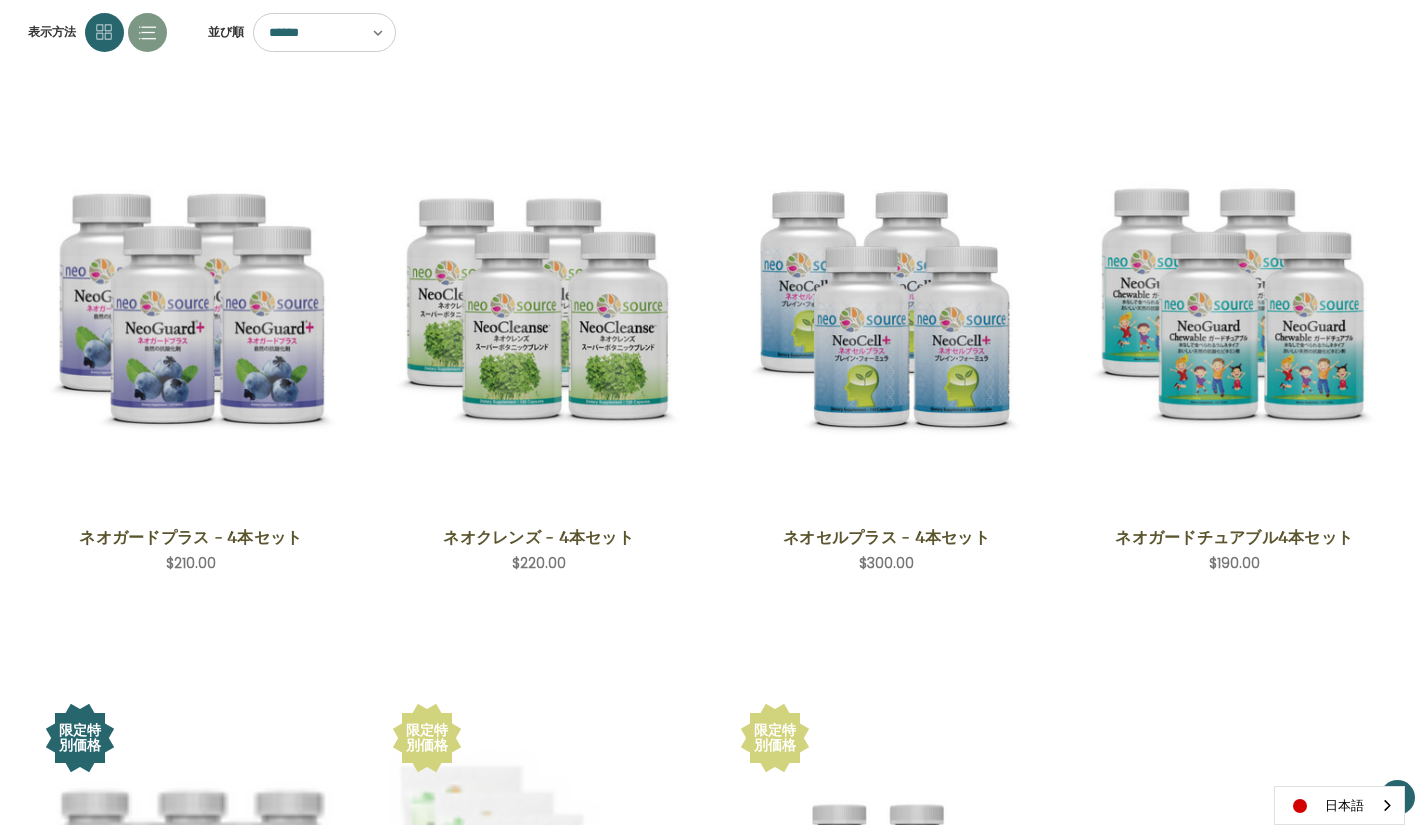 scroll, scrollTop: 600, scrollLeft: 0, axis: vertical 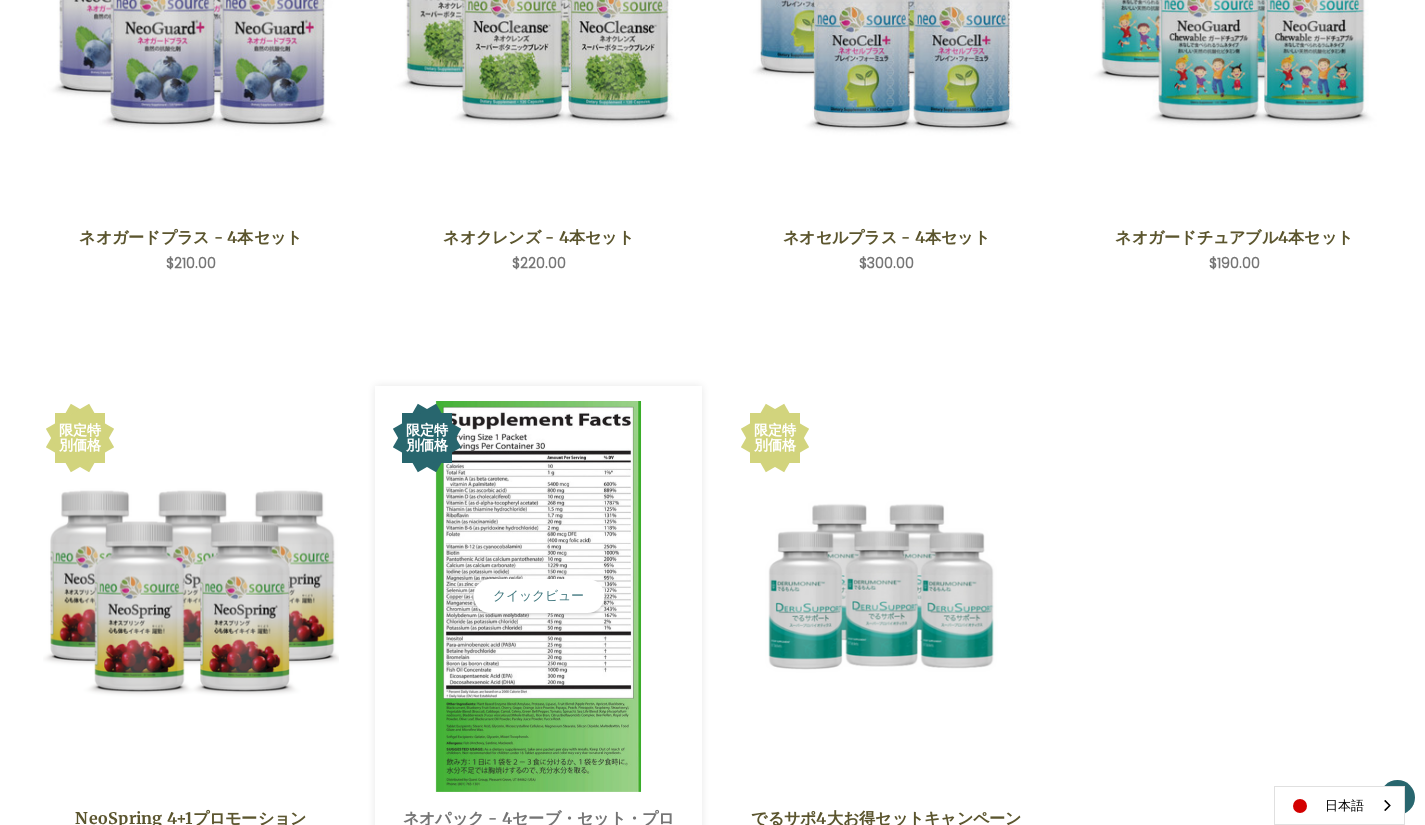 click at bounding box center (538, 596) 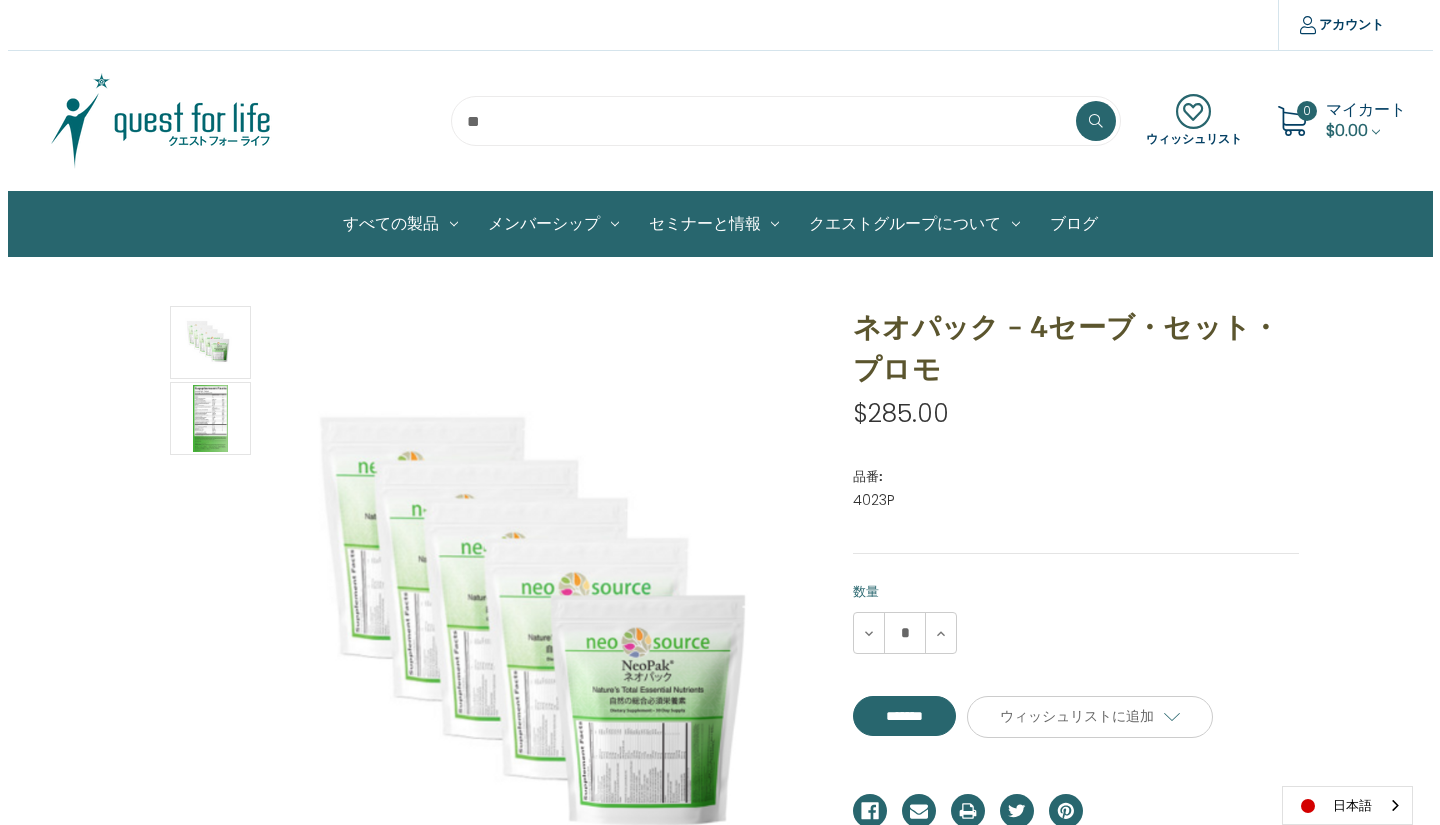 scroll, scrollTop: 100, scrollLeft: 0, axis: vertical 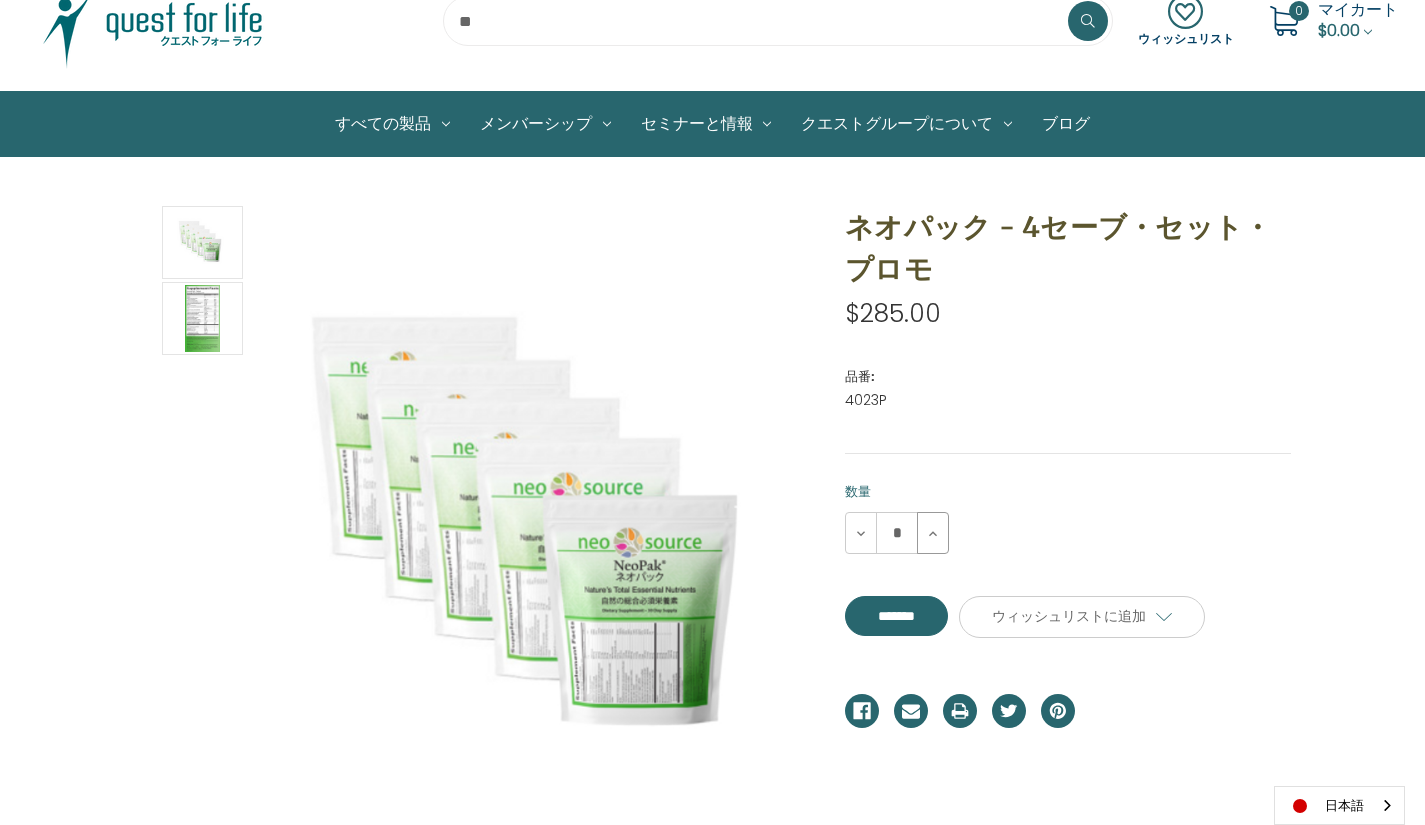 click on "数量を増やす" at bounding box center (933, 533) 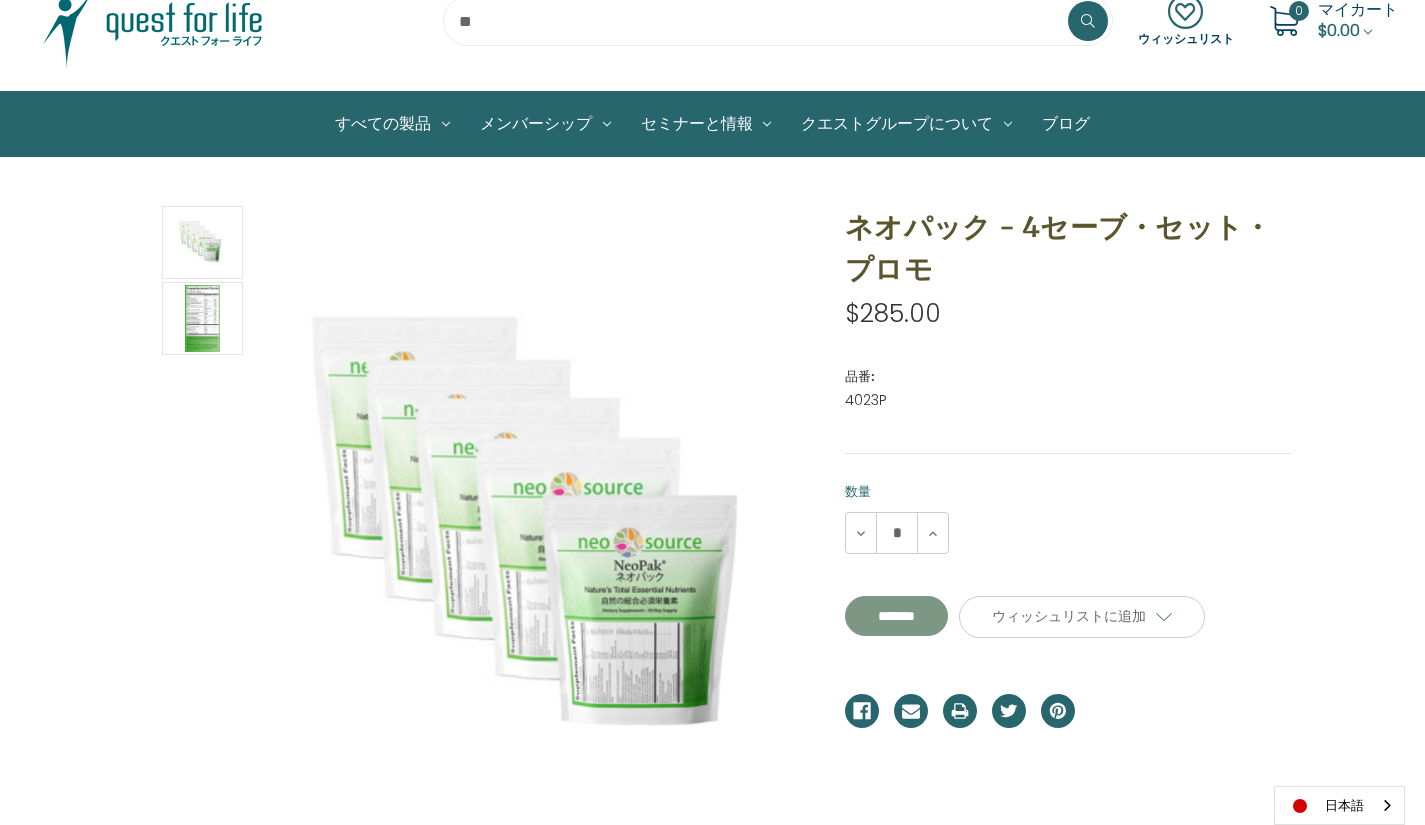click on "**********" at bounding box center (896, 616) 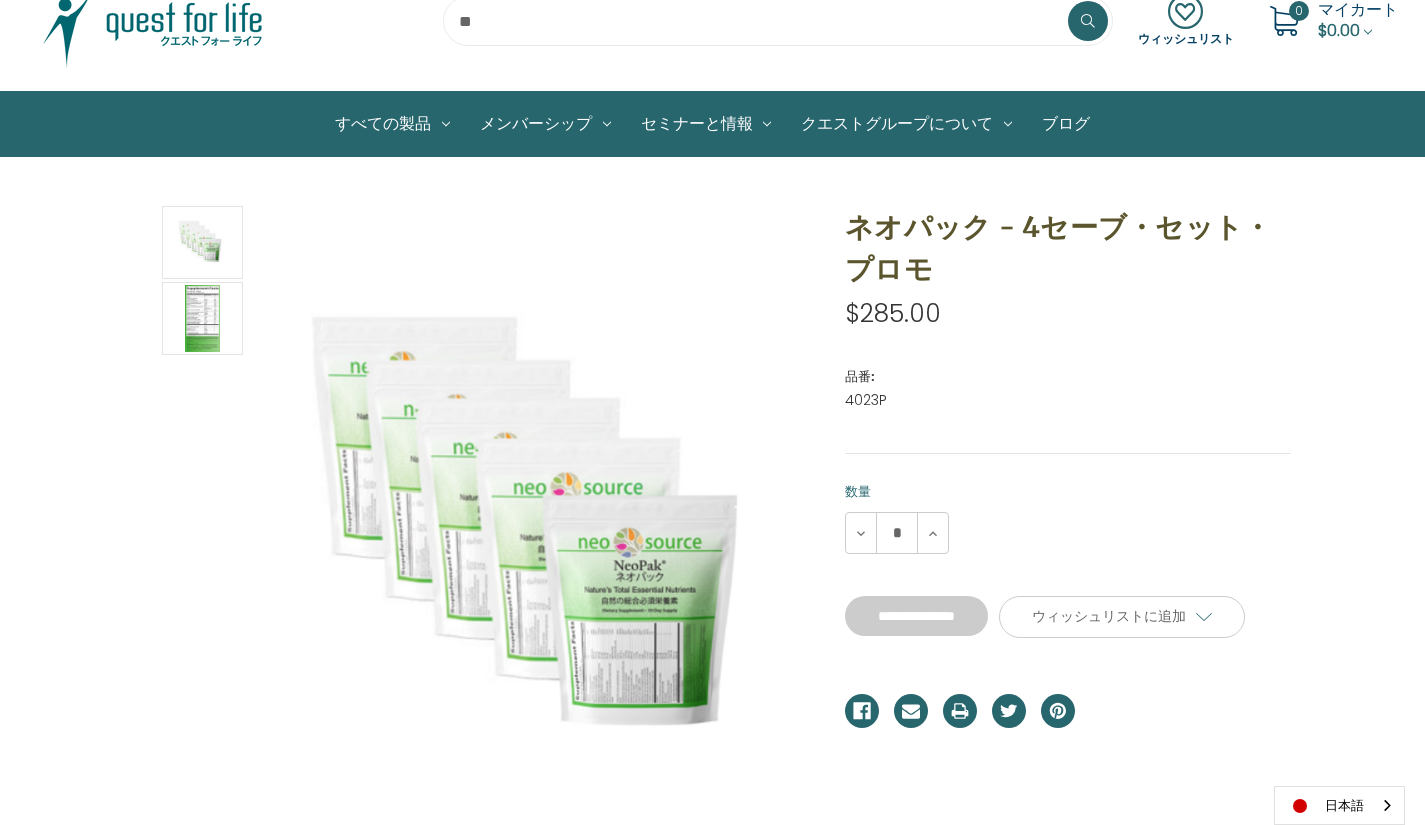 type on "*******" 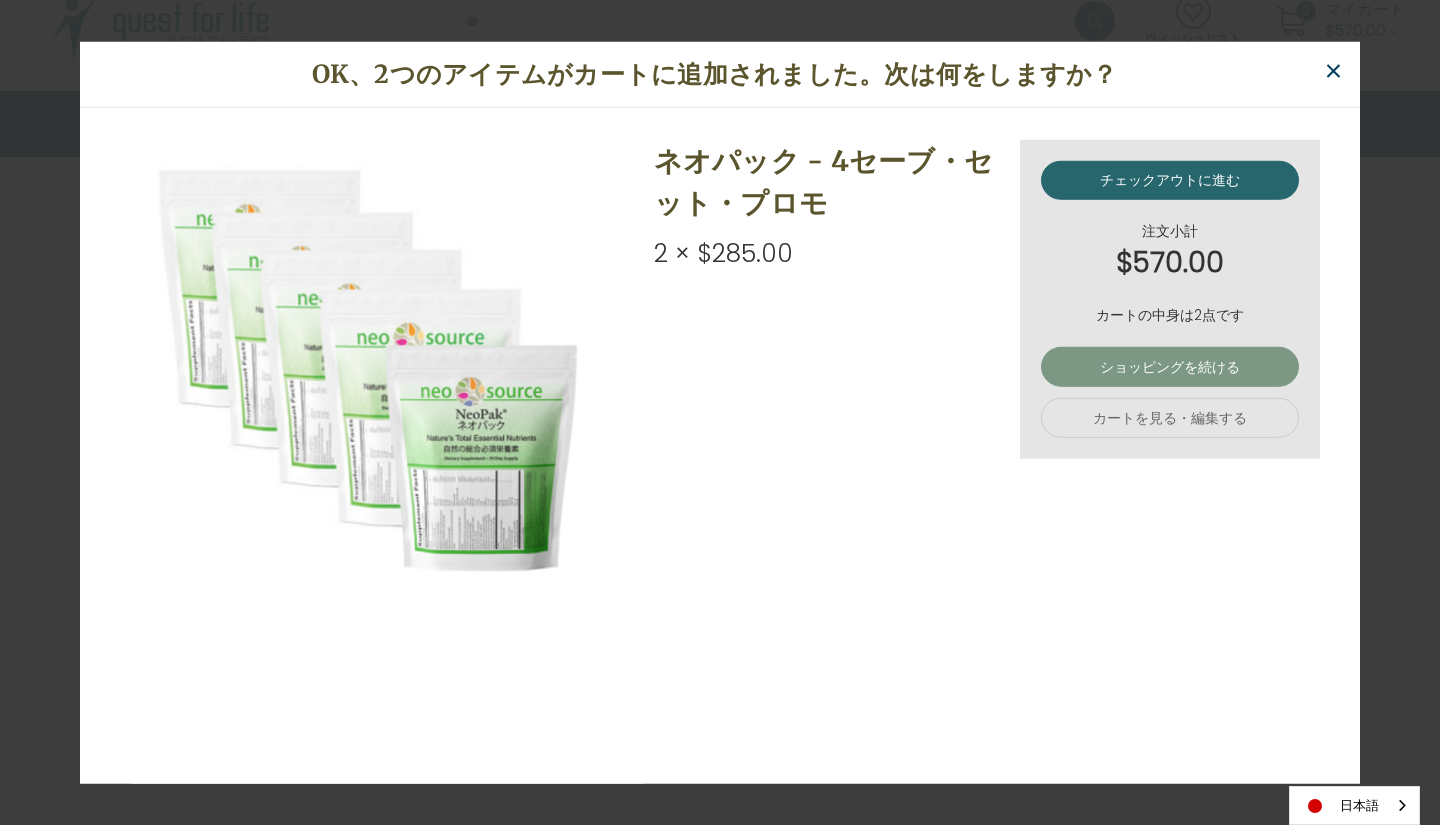 click on "ショッピングを続ける" at bounding box center [1170, 367] 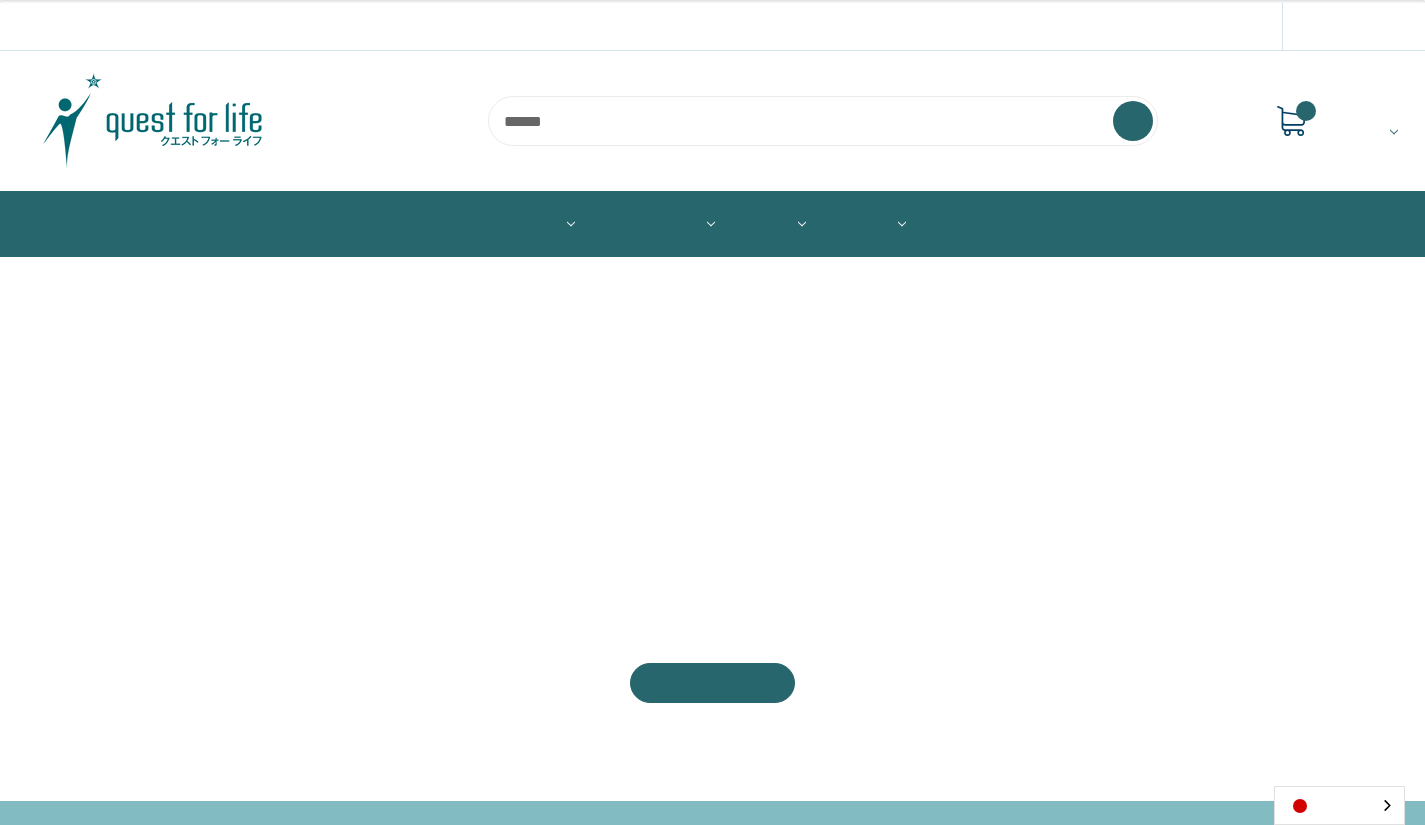 scroll, scrollTop: 0, scrollLeft: 0, axis: both 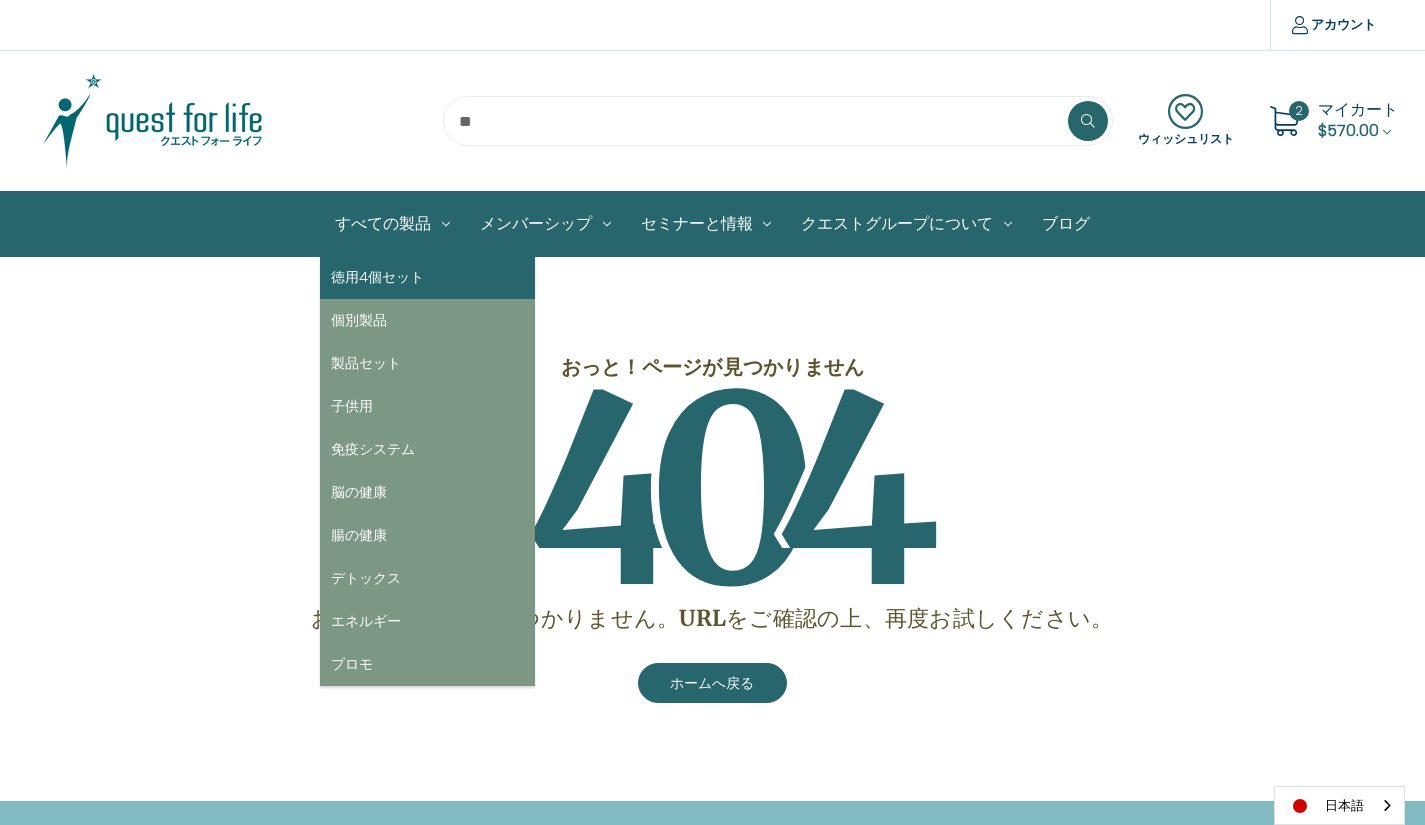 click on "徳用4個セット" at bounding box center [427, 277] 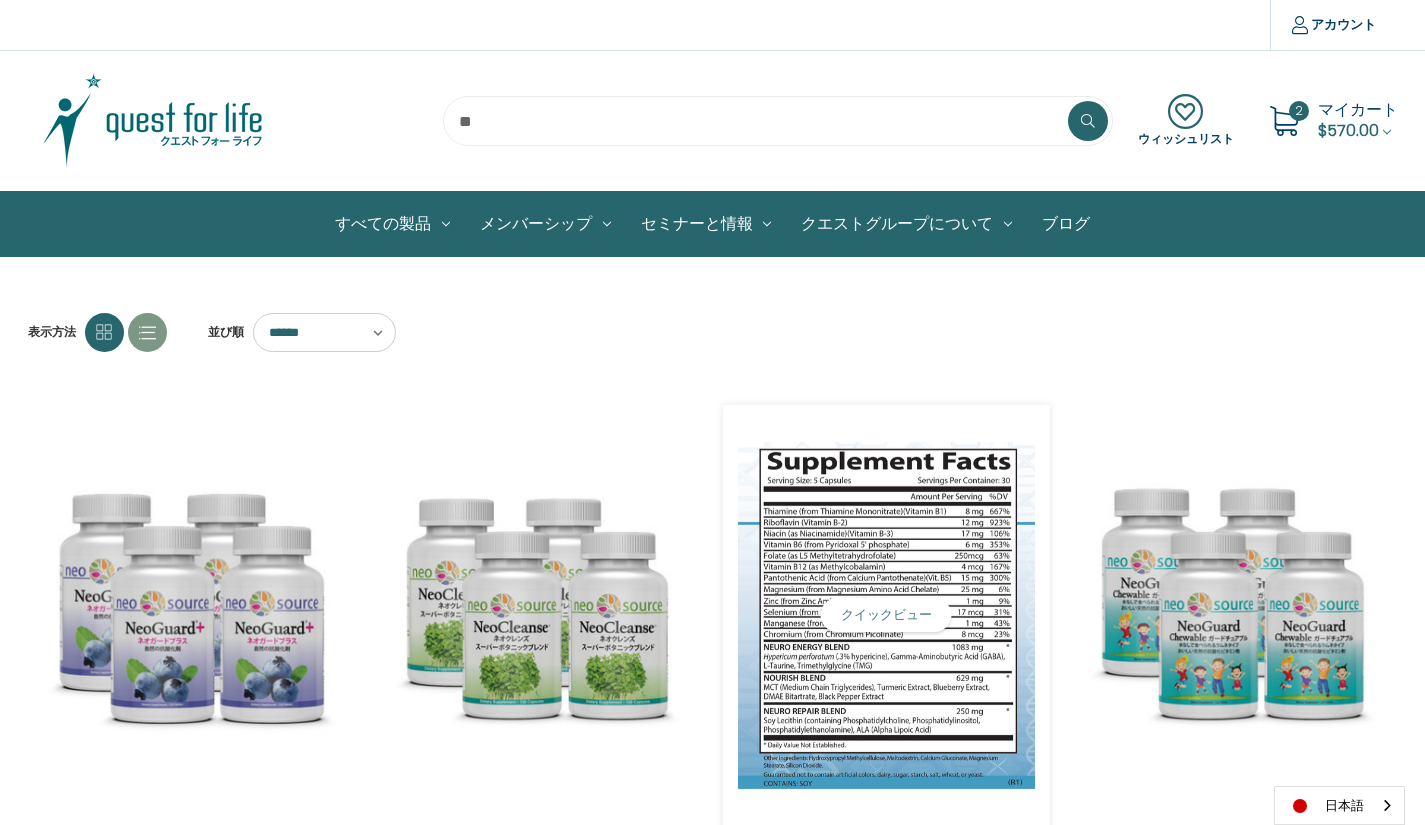 scroll, scrollTop: 300, scrollLeft: 0, axis: vertical 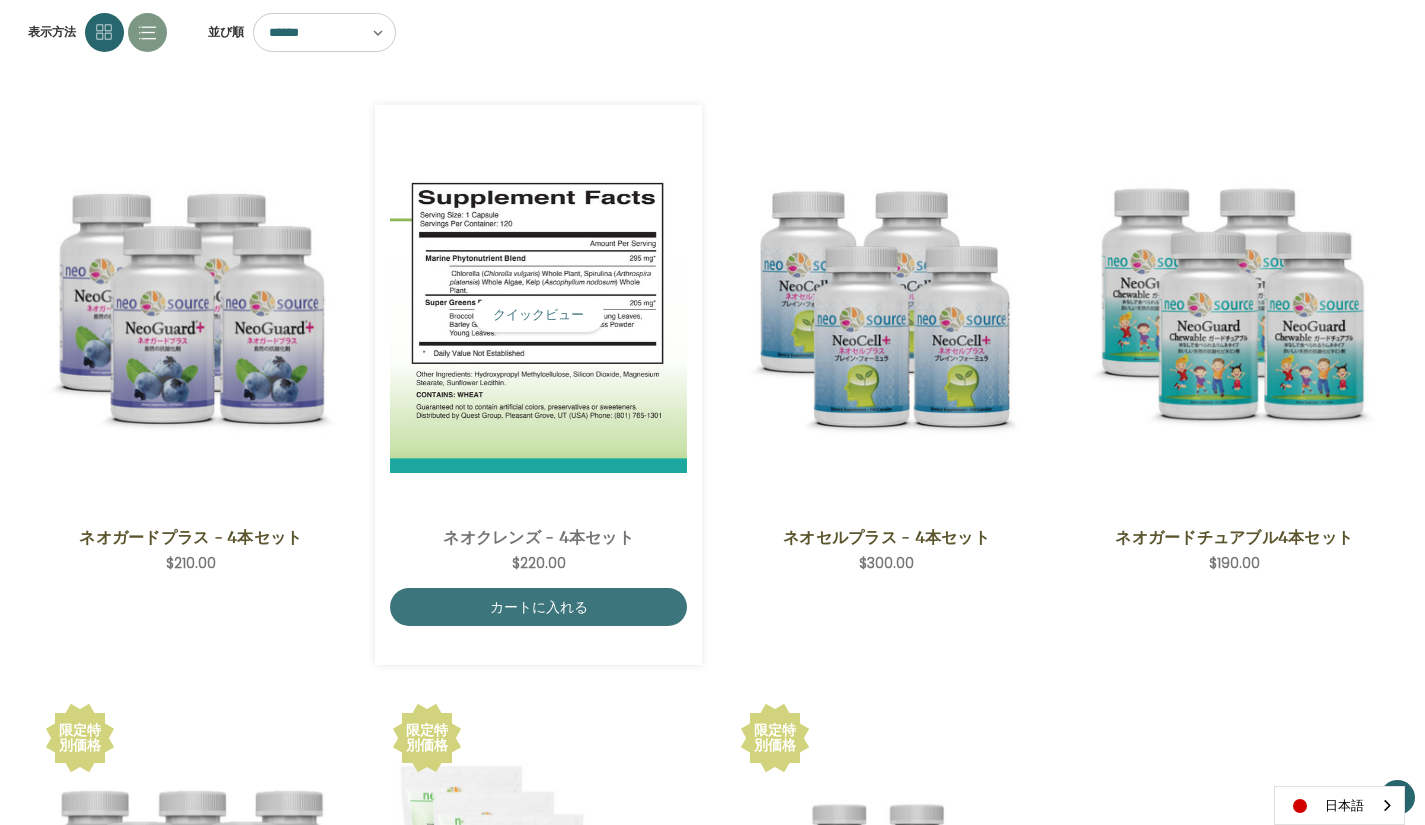 click at bounding box center (538, 315) 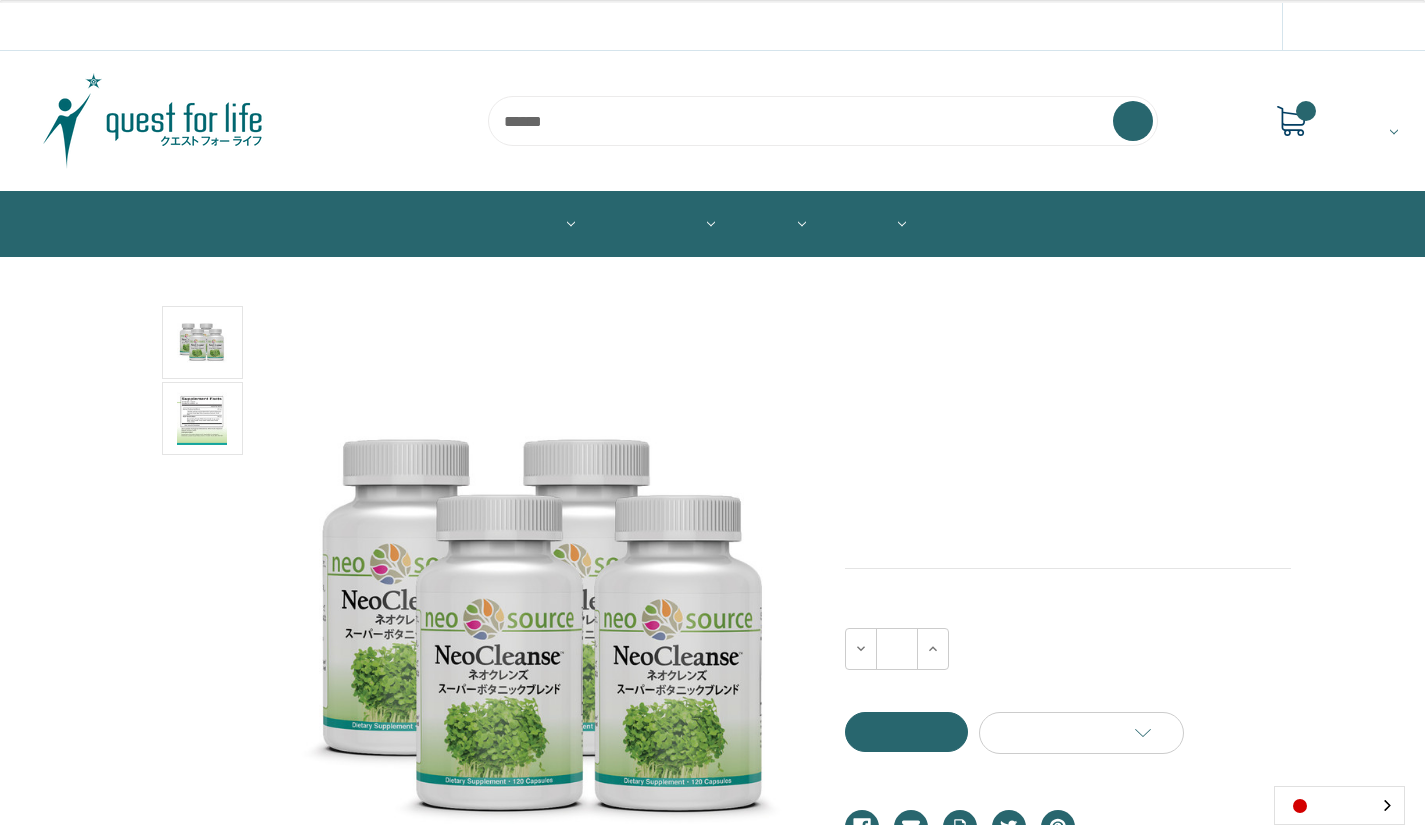scroll, scrollTop: 300, scrollLeft: 0, axis: vertical 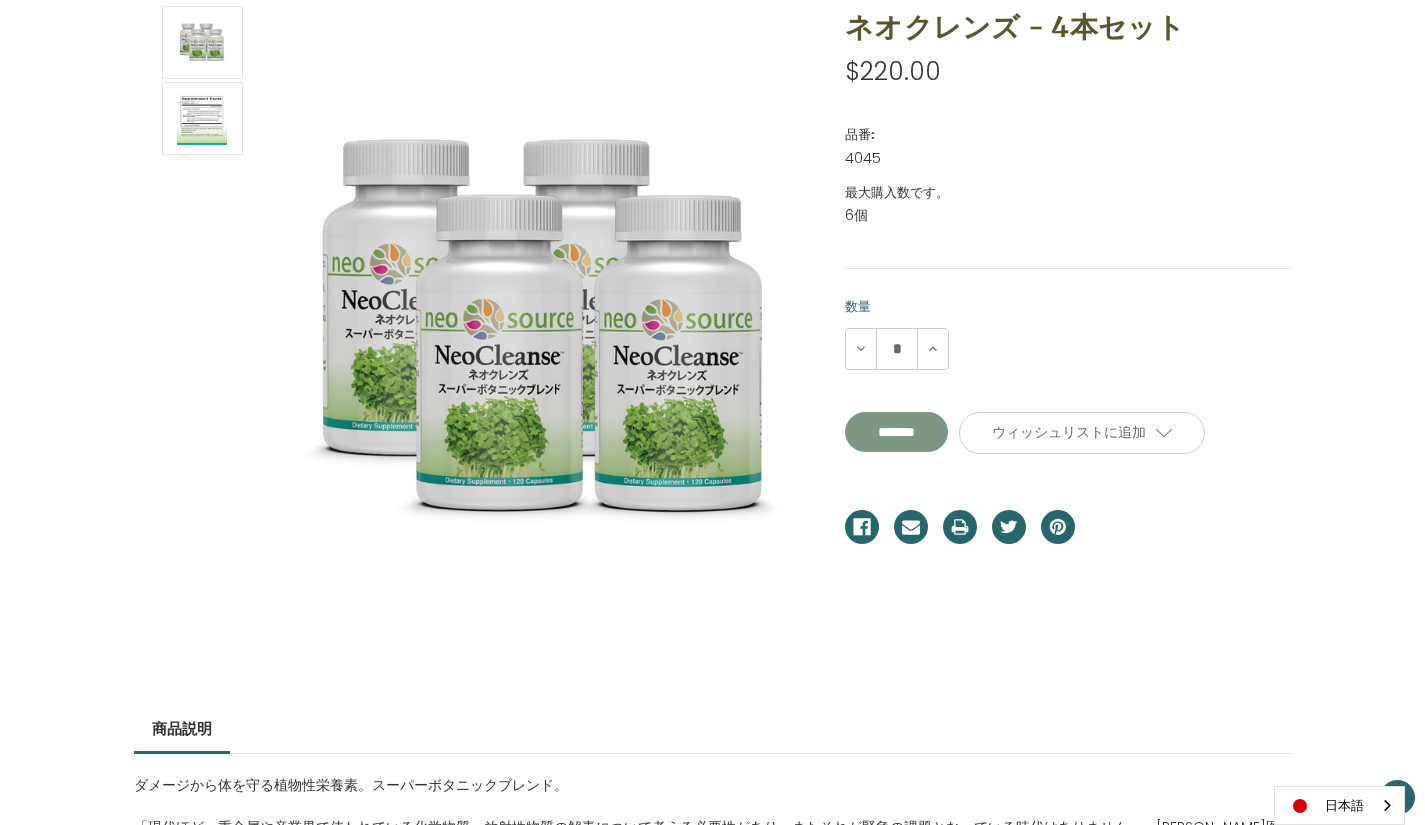 click on "**********" at bounding box center (896, 432) 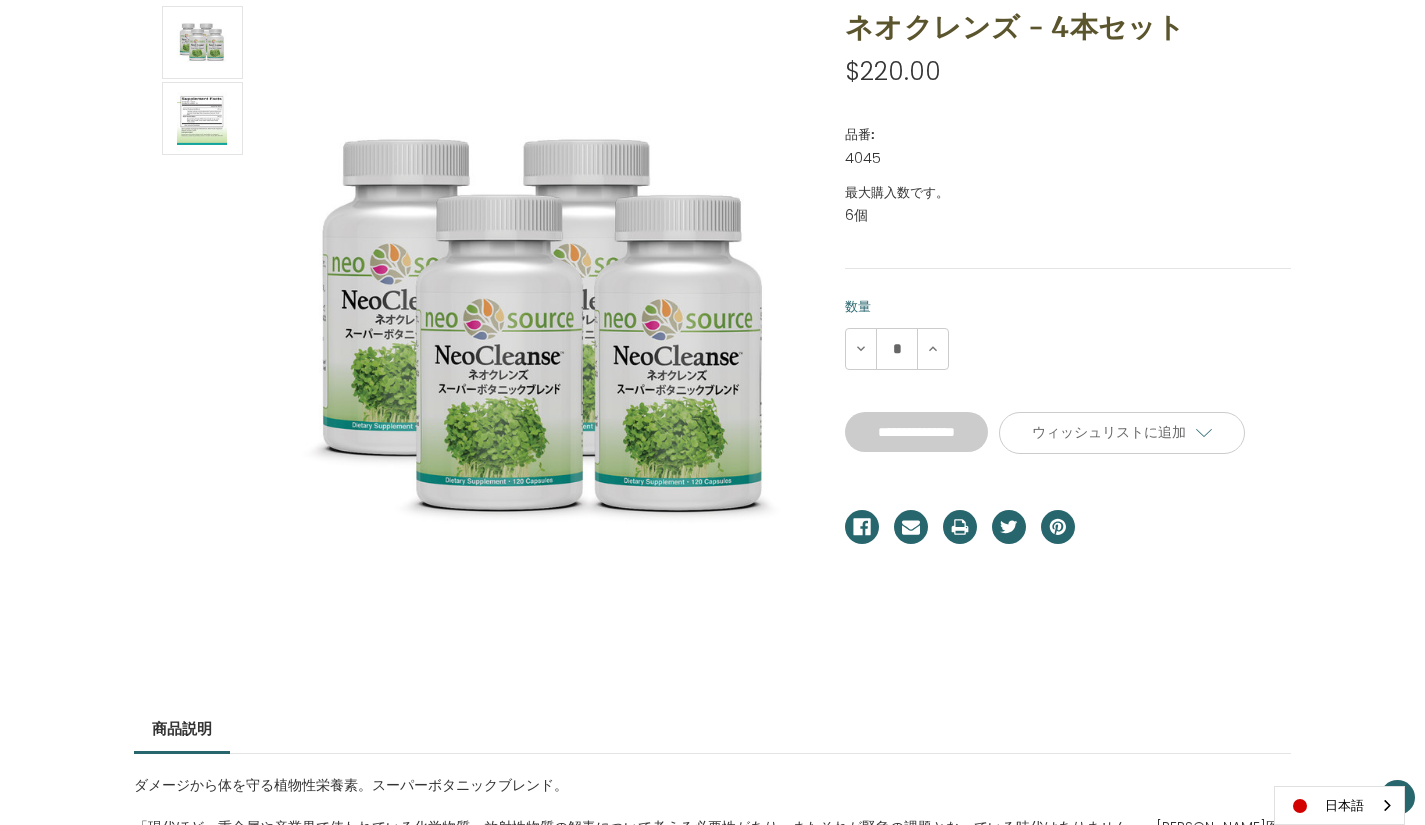 type on "*******" 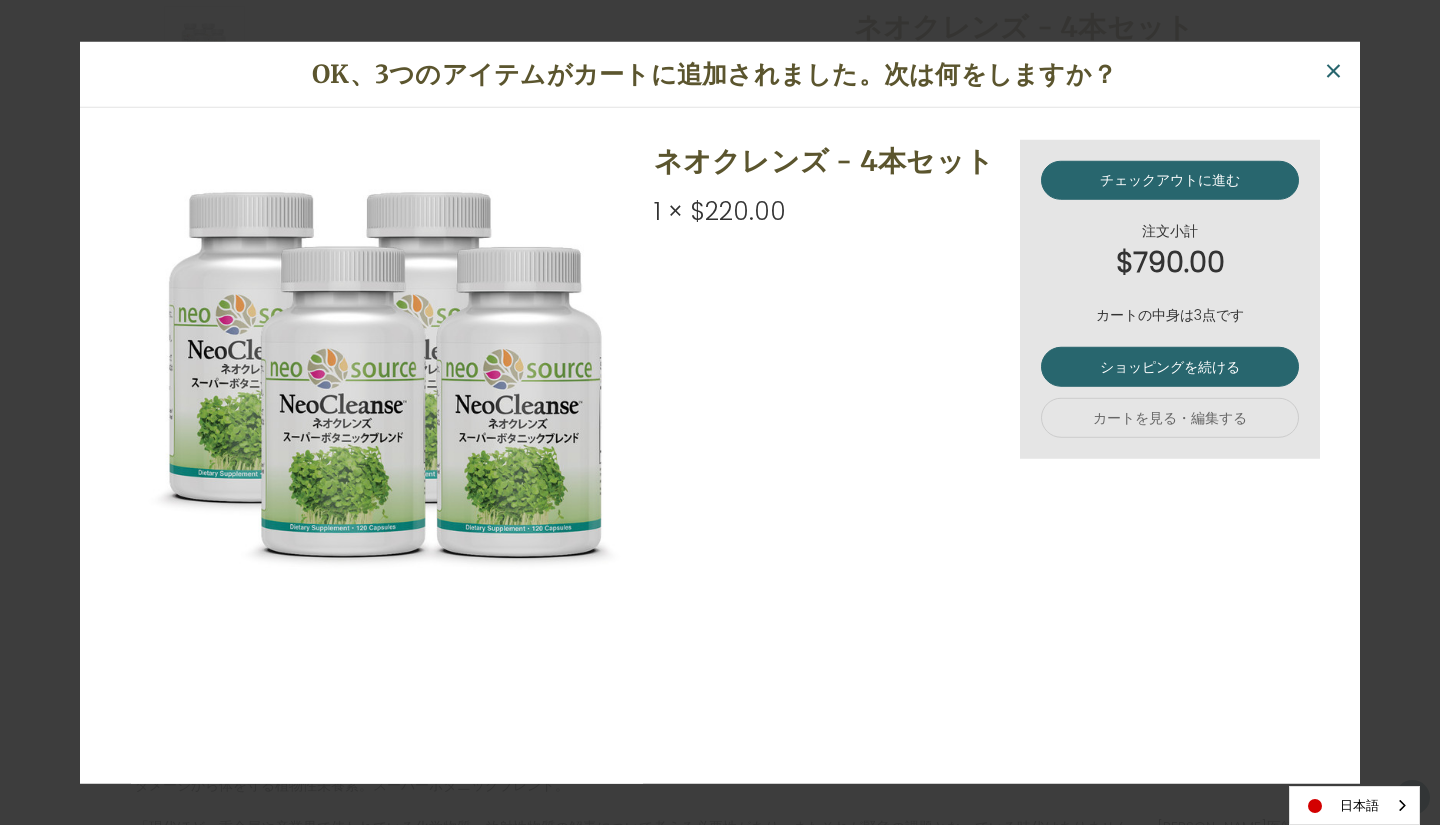click on "OK、3つのアイテムがカートに追加されました。次は何をしますか？" at bounding box center (715, 74) 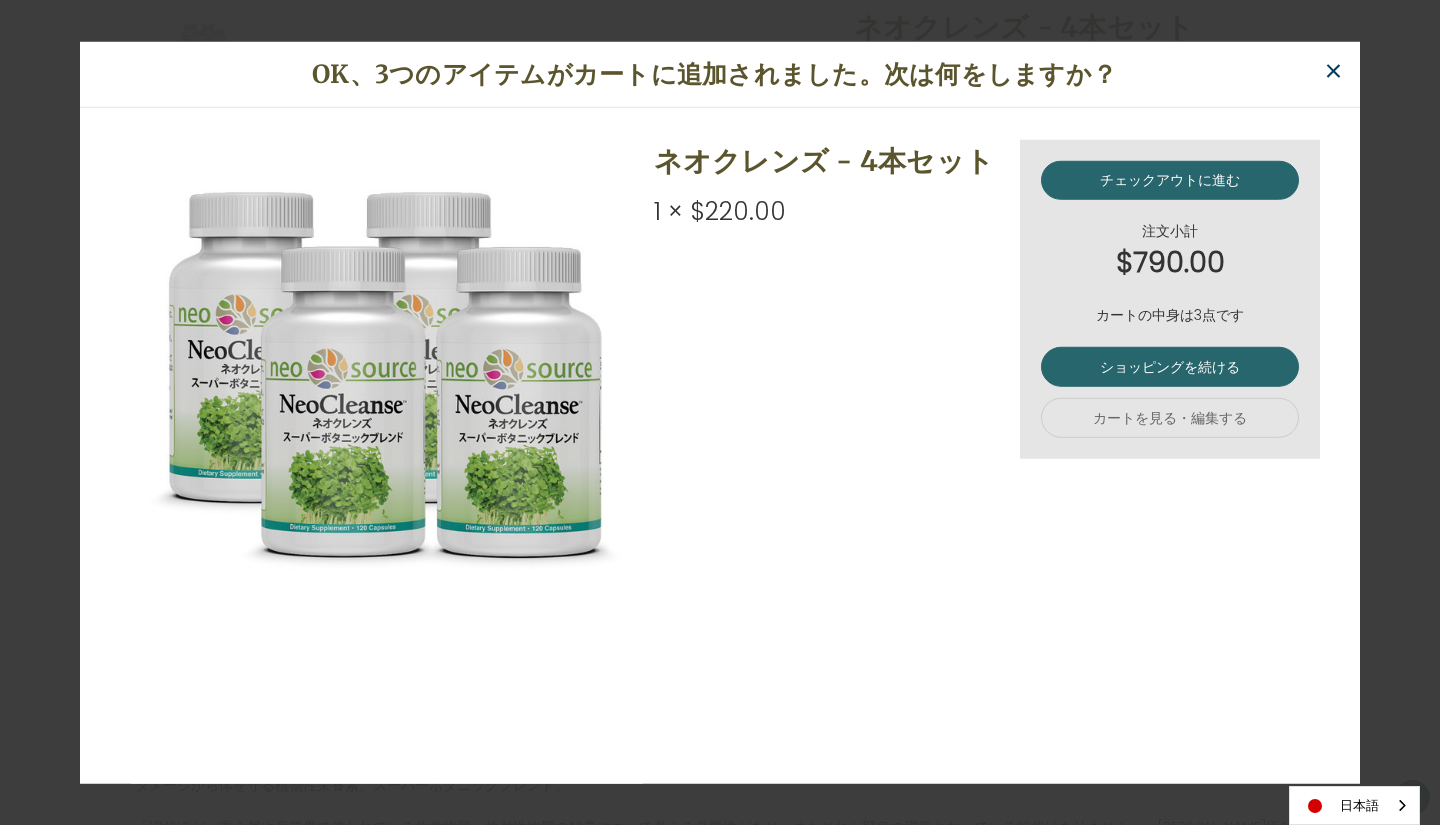click on "×" at bounding box center (1333, 71) 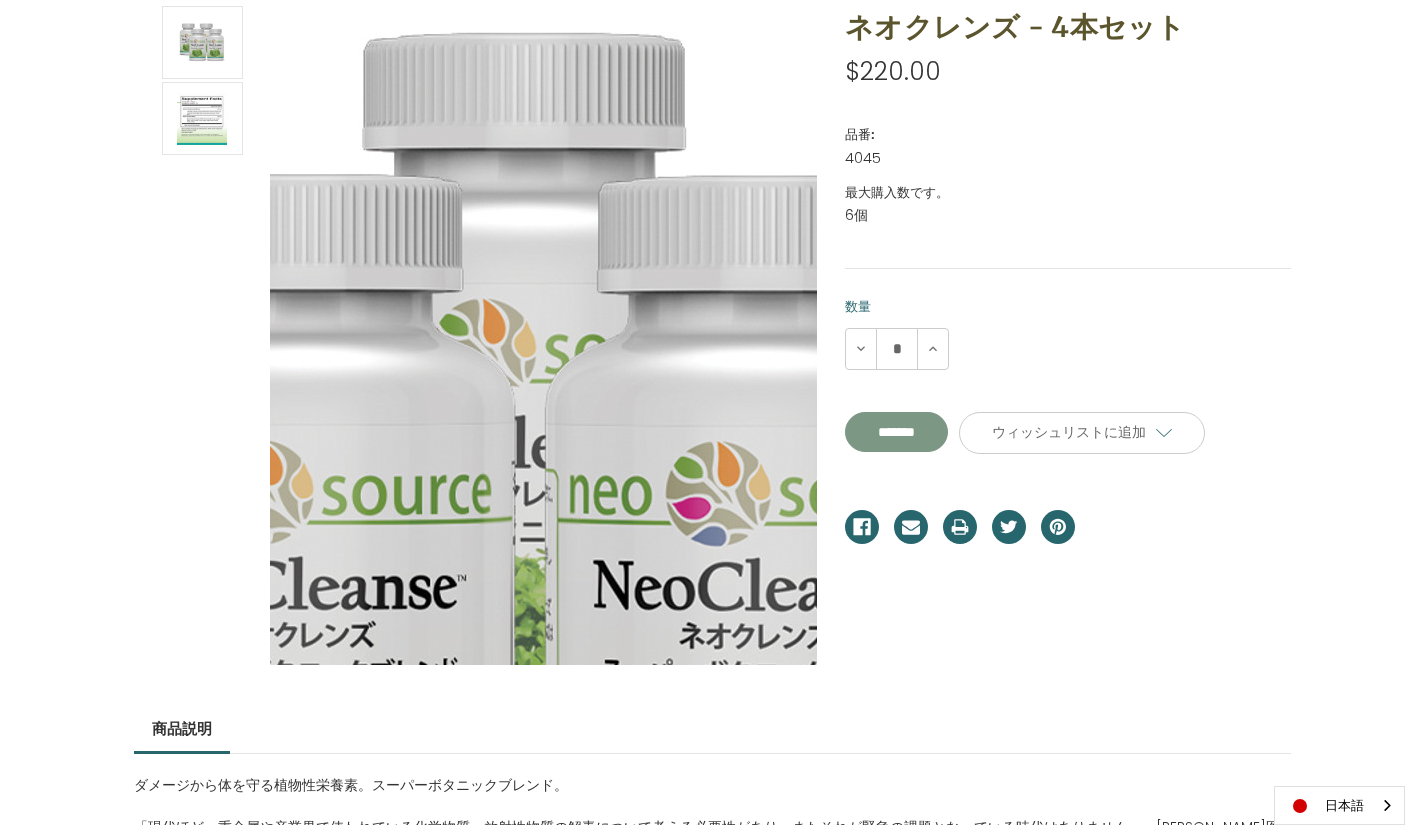 scroll, scrollTop: 0, scrollLeft: 0, axis: both 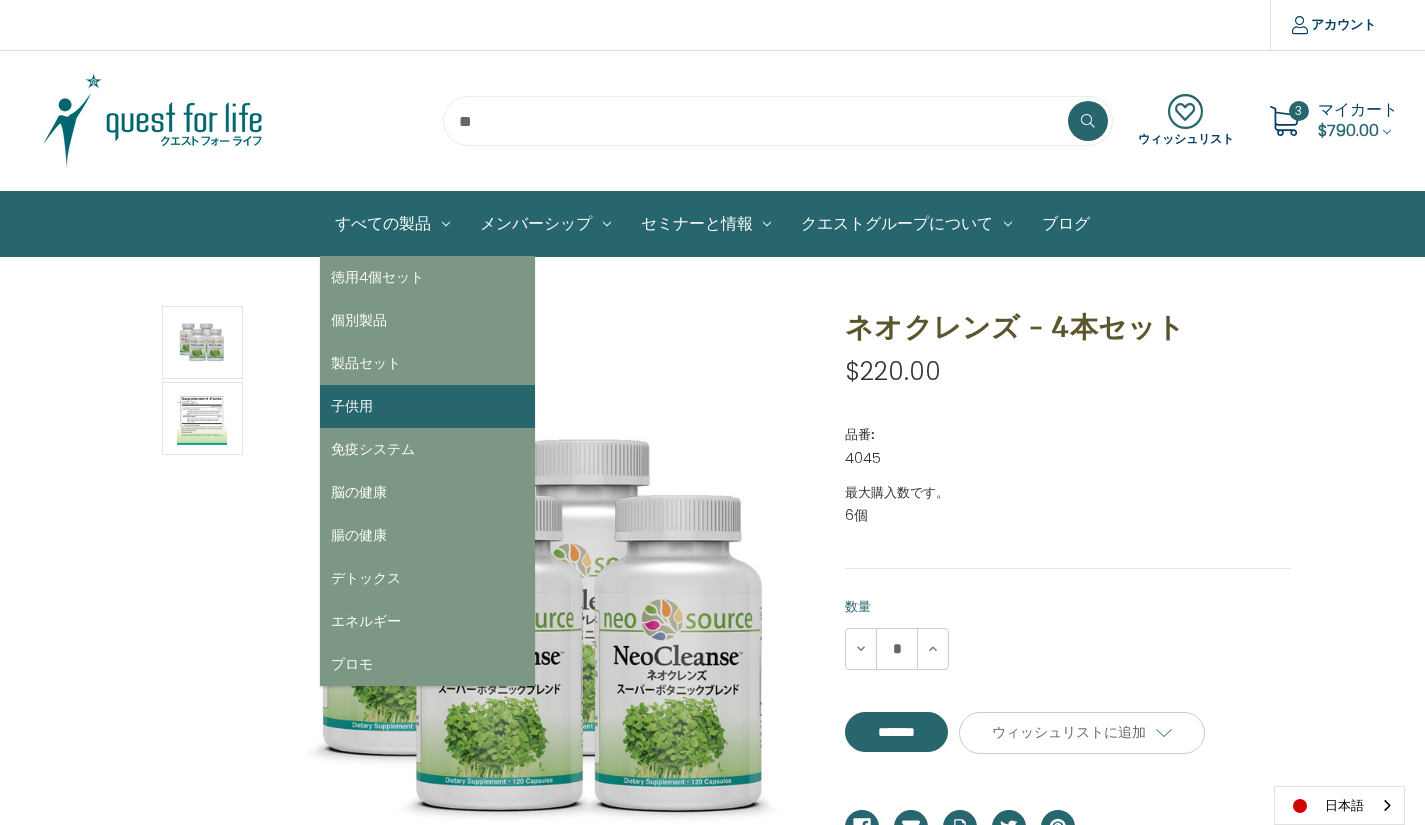 click on "子供用" at bounding box center [427, 406] 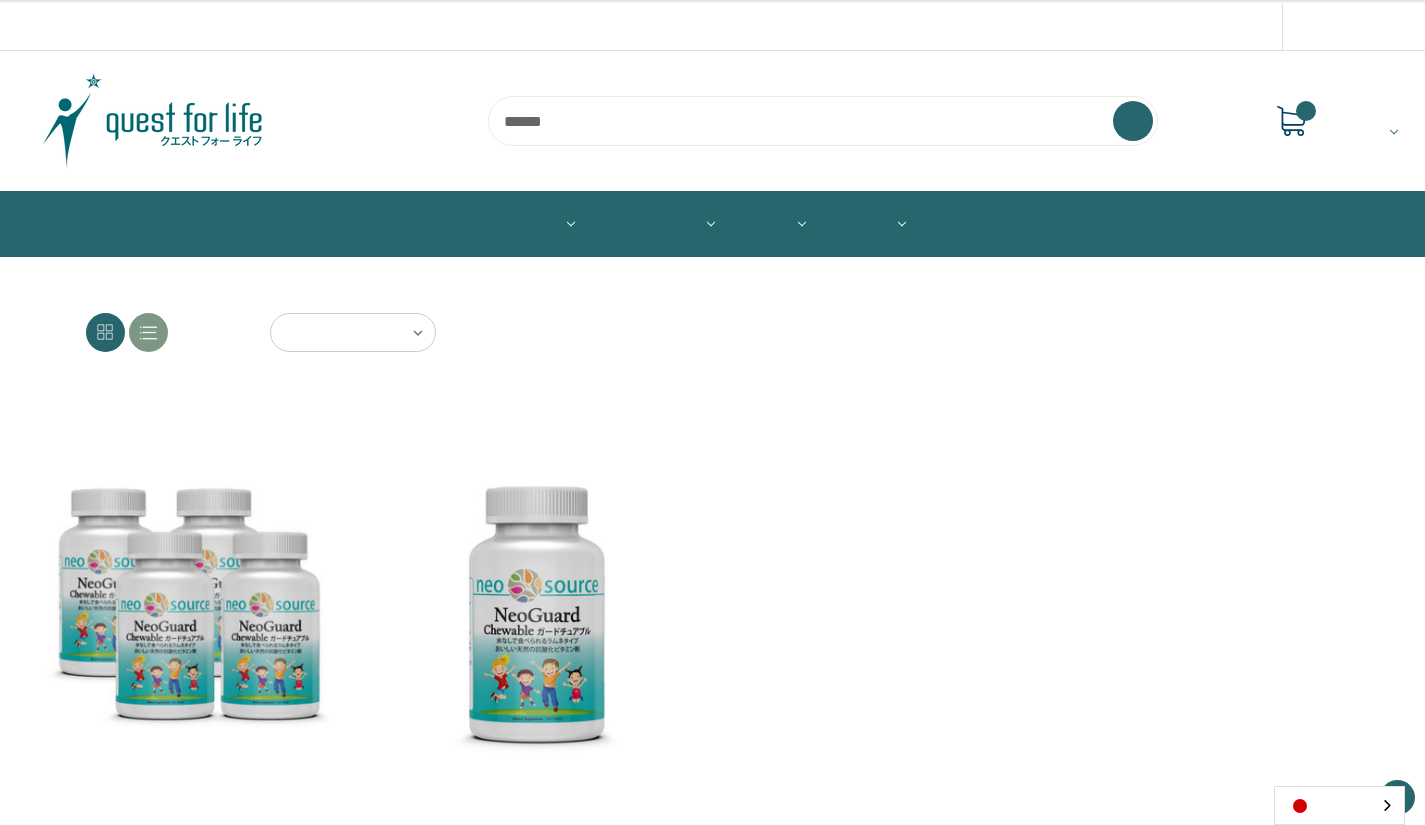 scroll, scrollTop: 200, scrollLeft: 0, axis: vertical 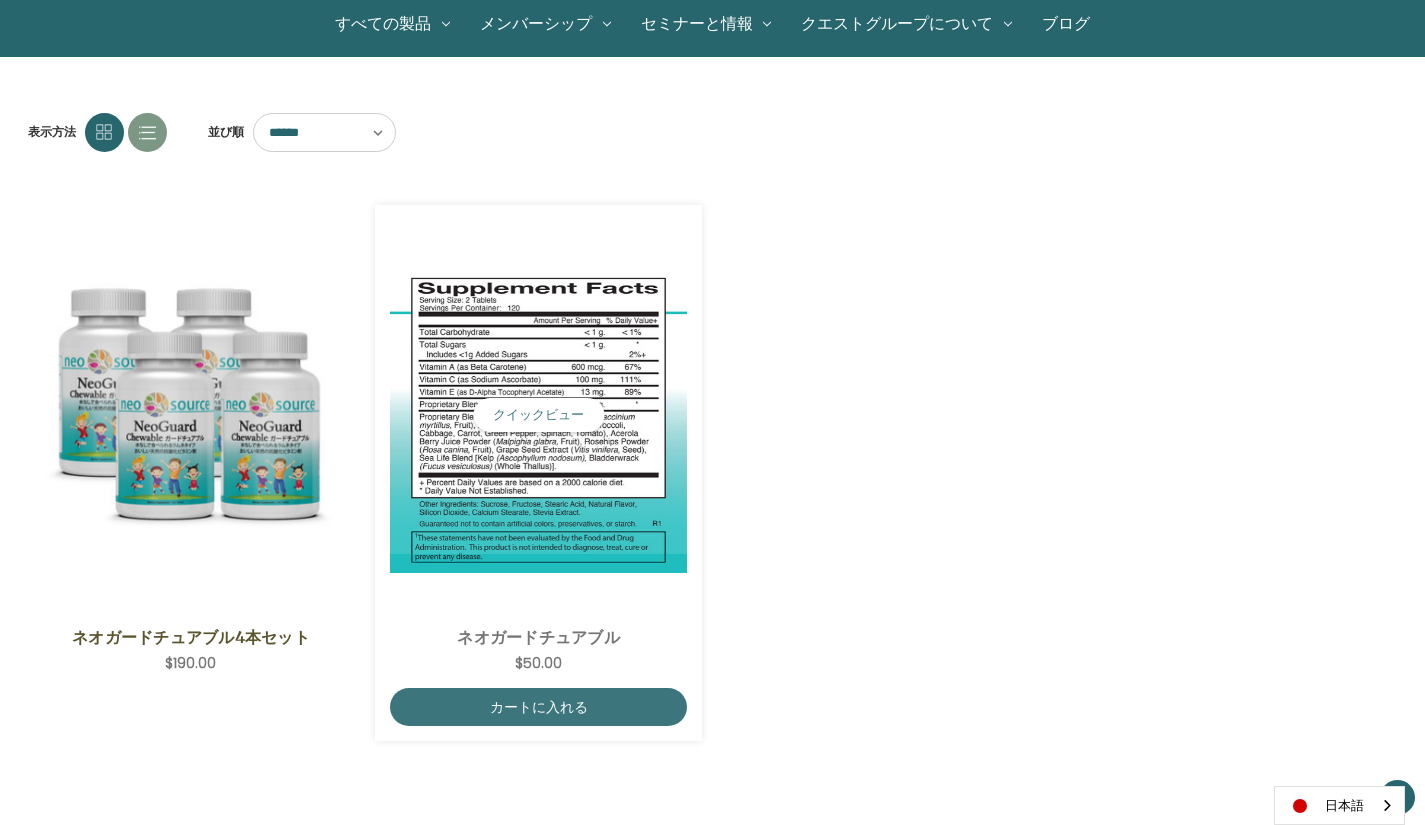 click at bounding box center (538, 415) 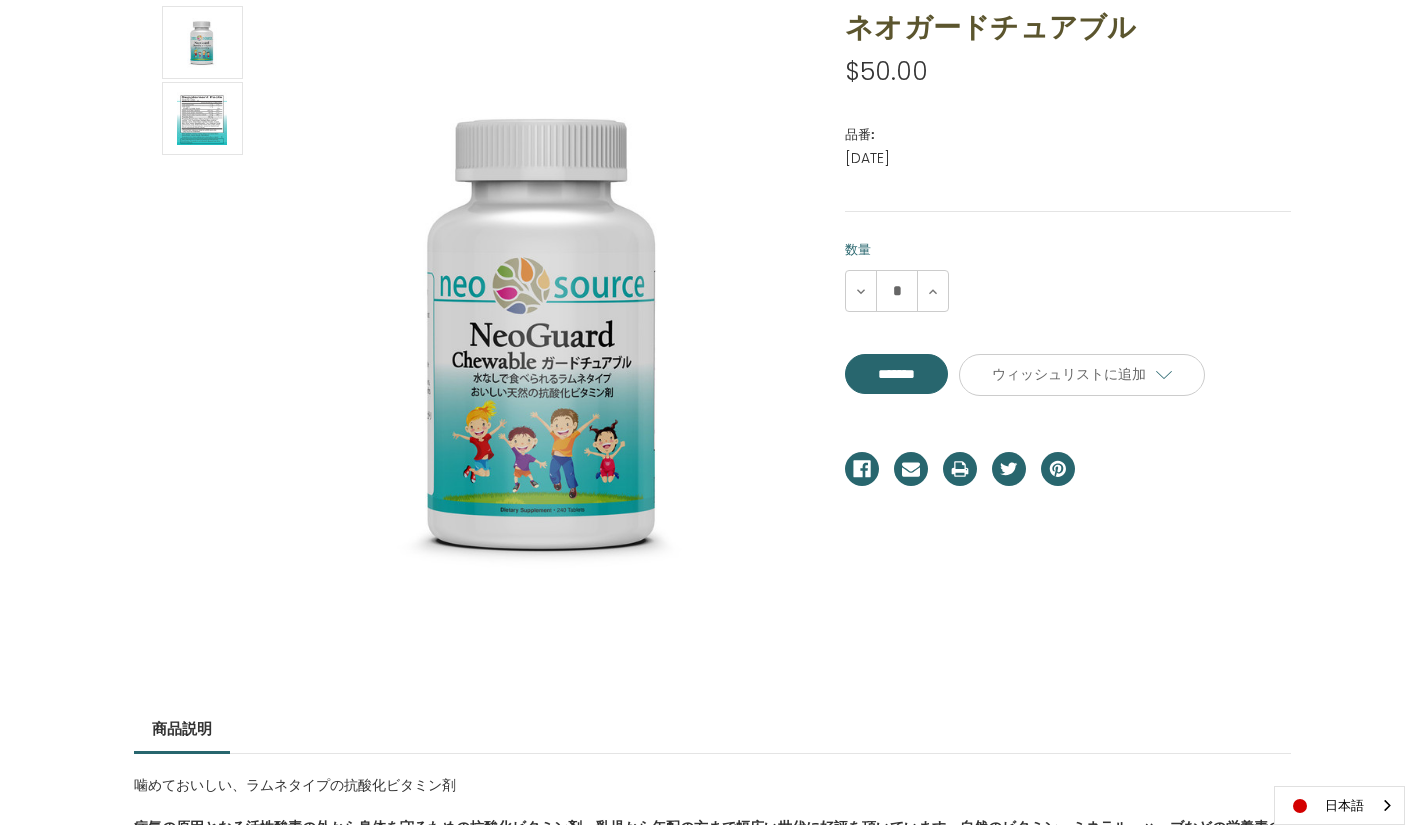 scroll, scrollTop: 0, scrollLeft: 0, axis: both 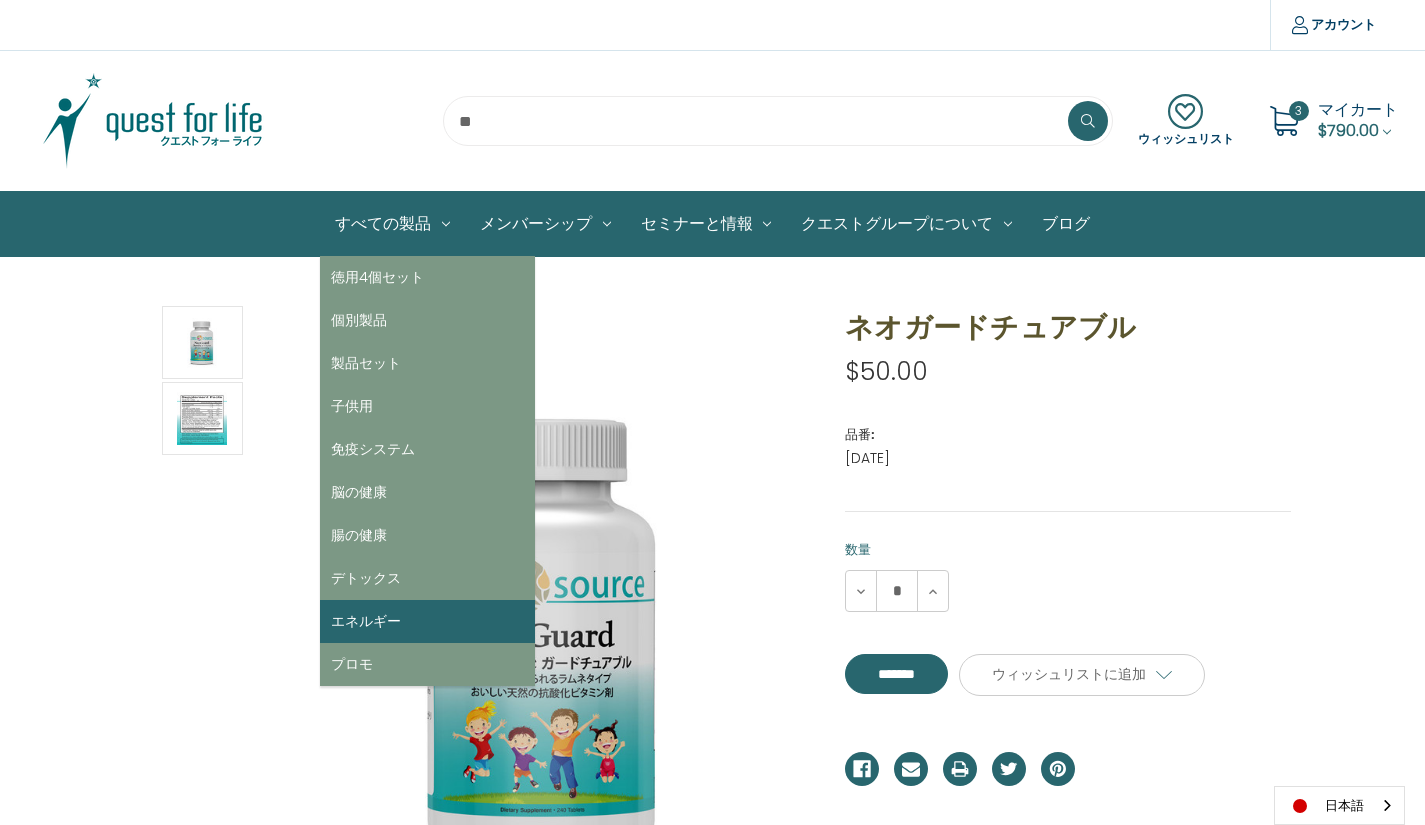 click on "エネルギー" at bounding box center (427, 621) 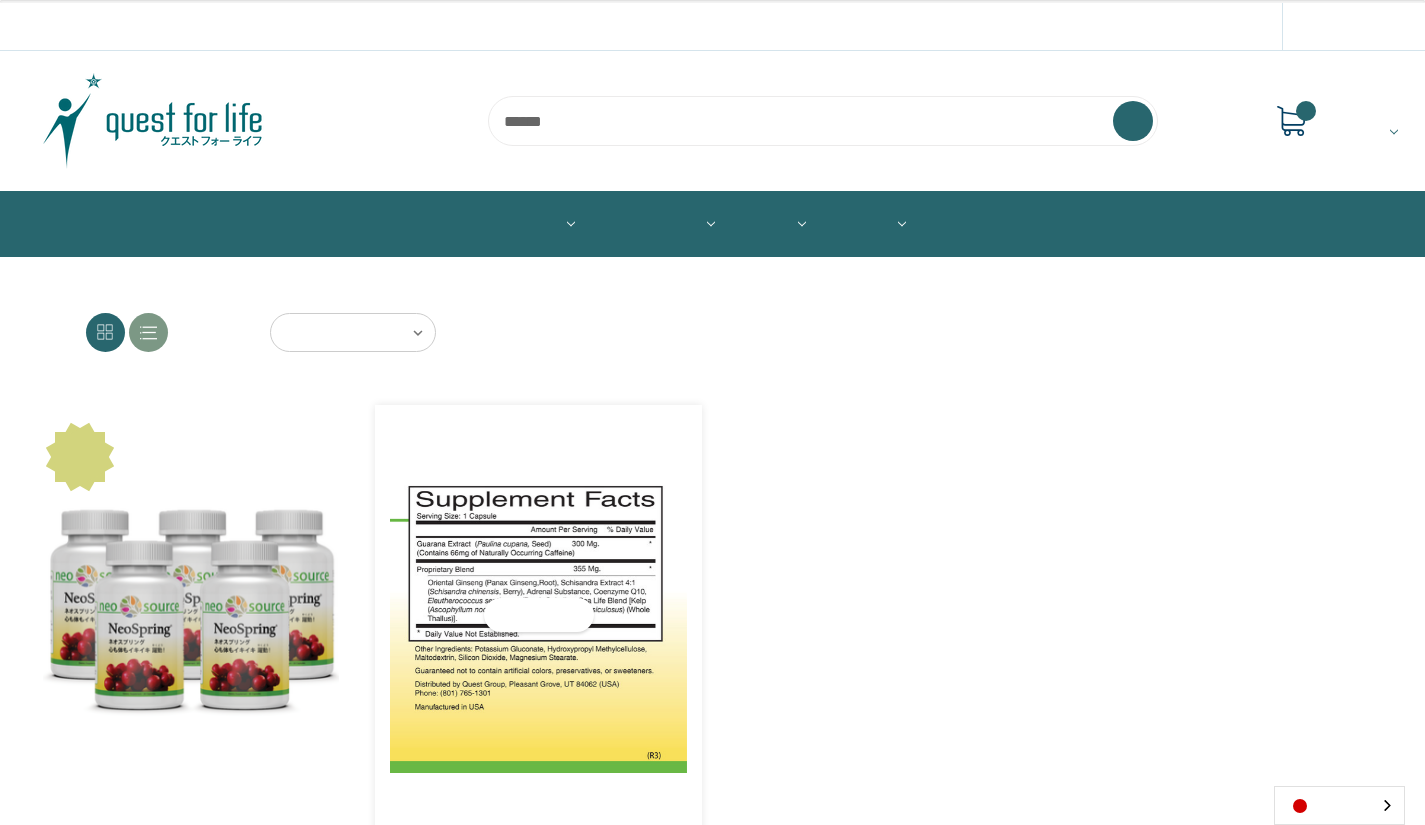 scroll, scrollTop: 200, scrollLeft: 0, axis: vertical 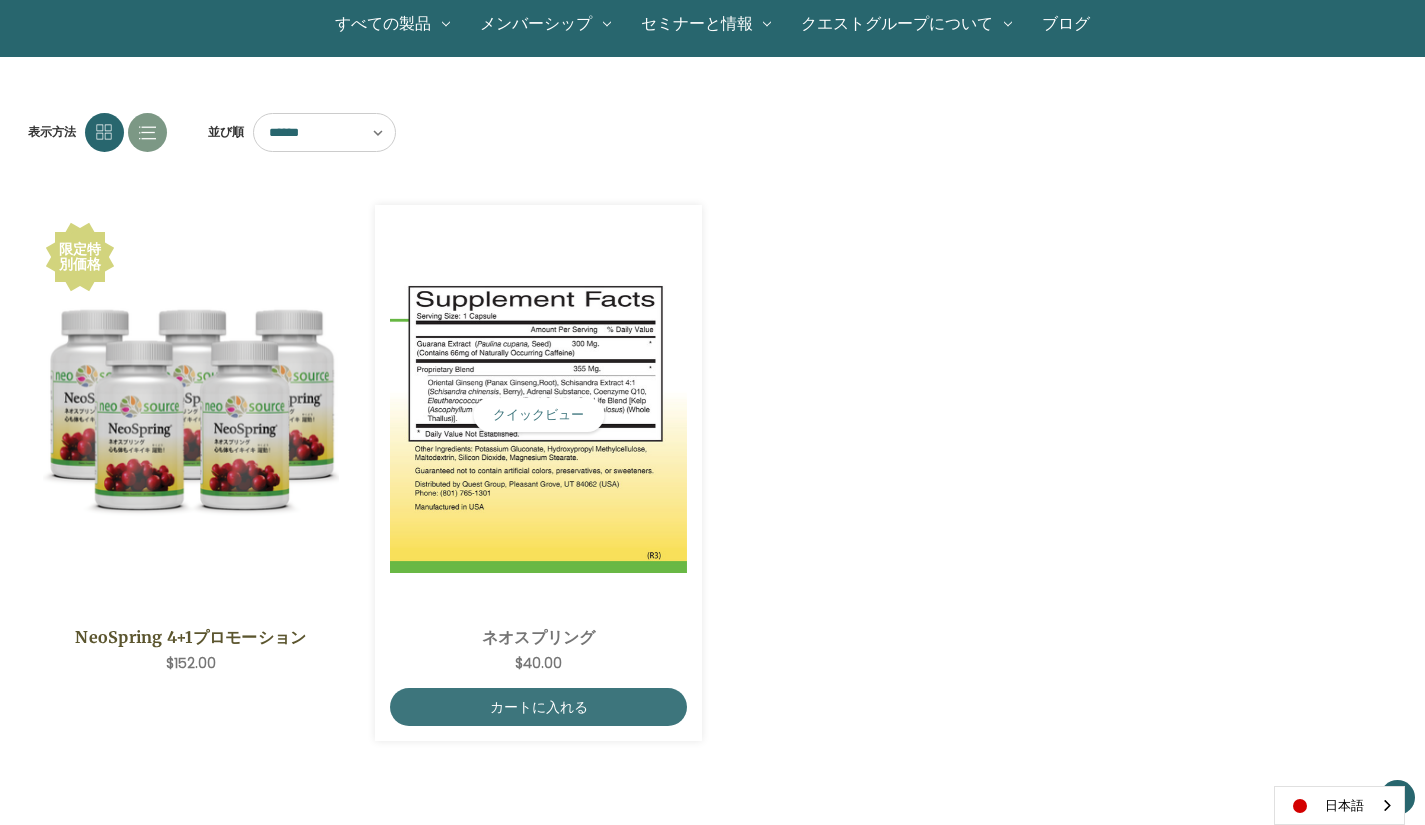 click at bounding box center (538, 415) 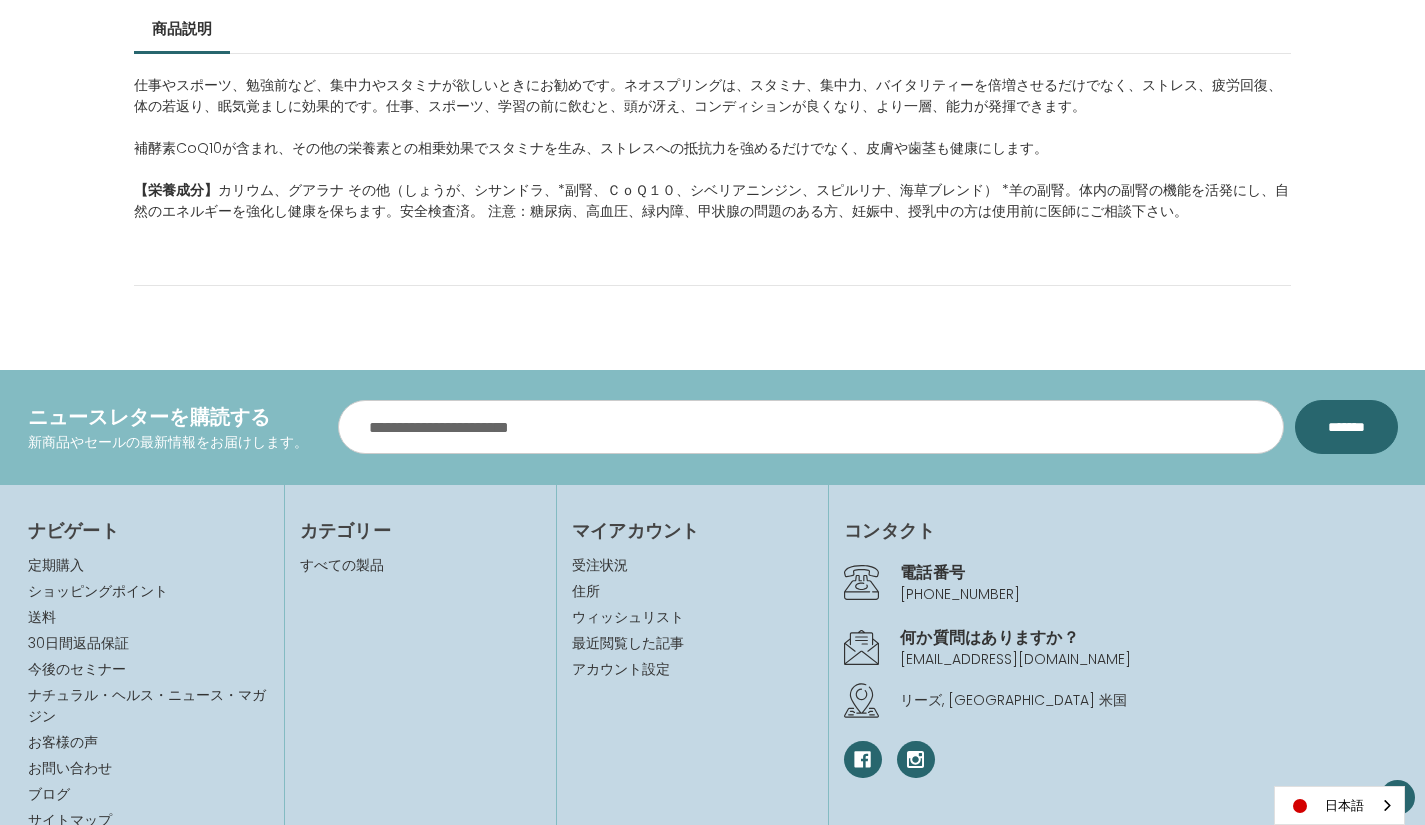 scroll, scrollTop: 1126, scrollLeft: 0, axis: vertical 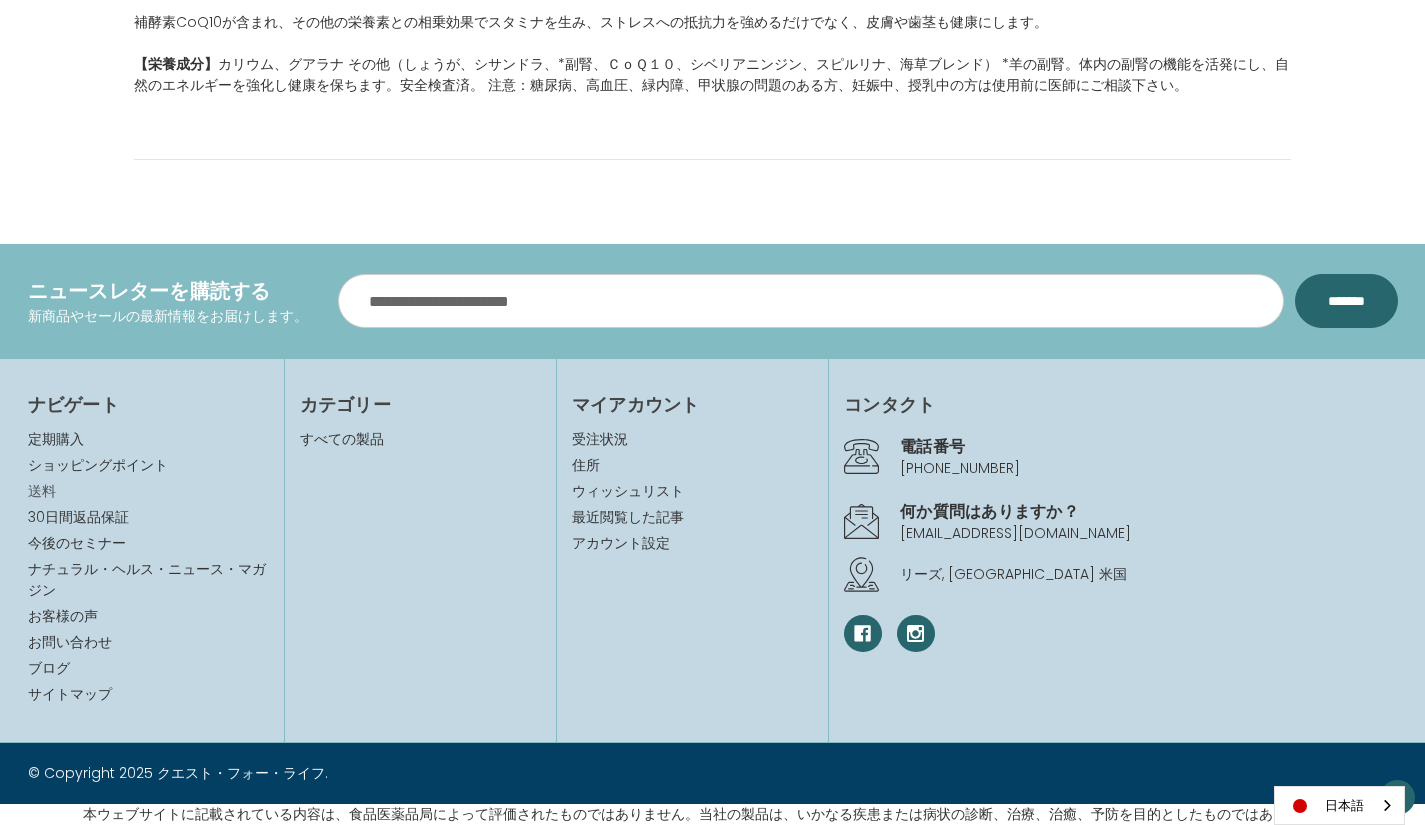 click on "送料" at bounding box center [42, 491] 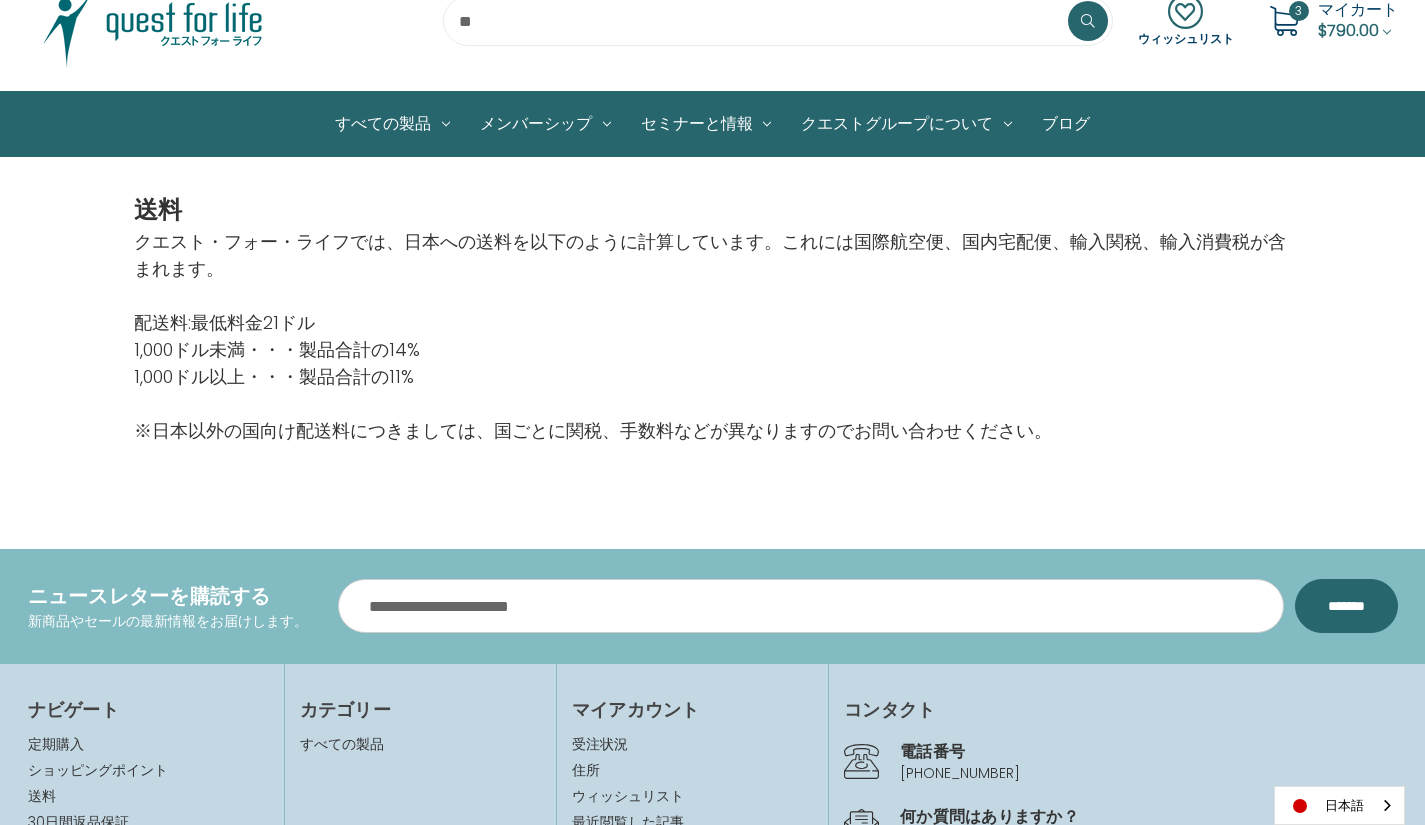 scroll, scrollTop: 200, scrollLeft: 0, axis: vertical 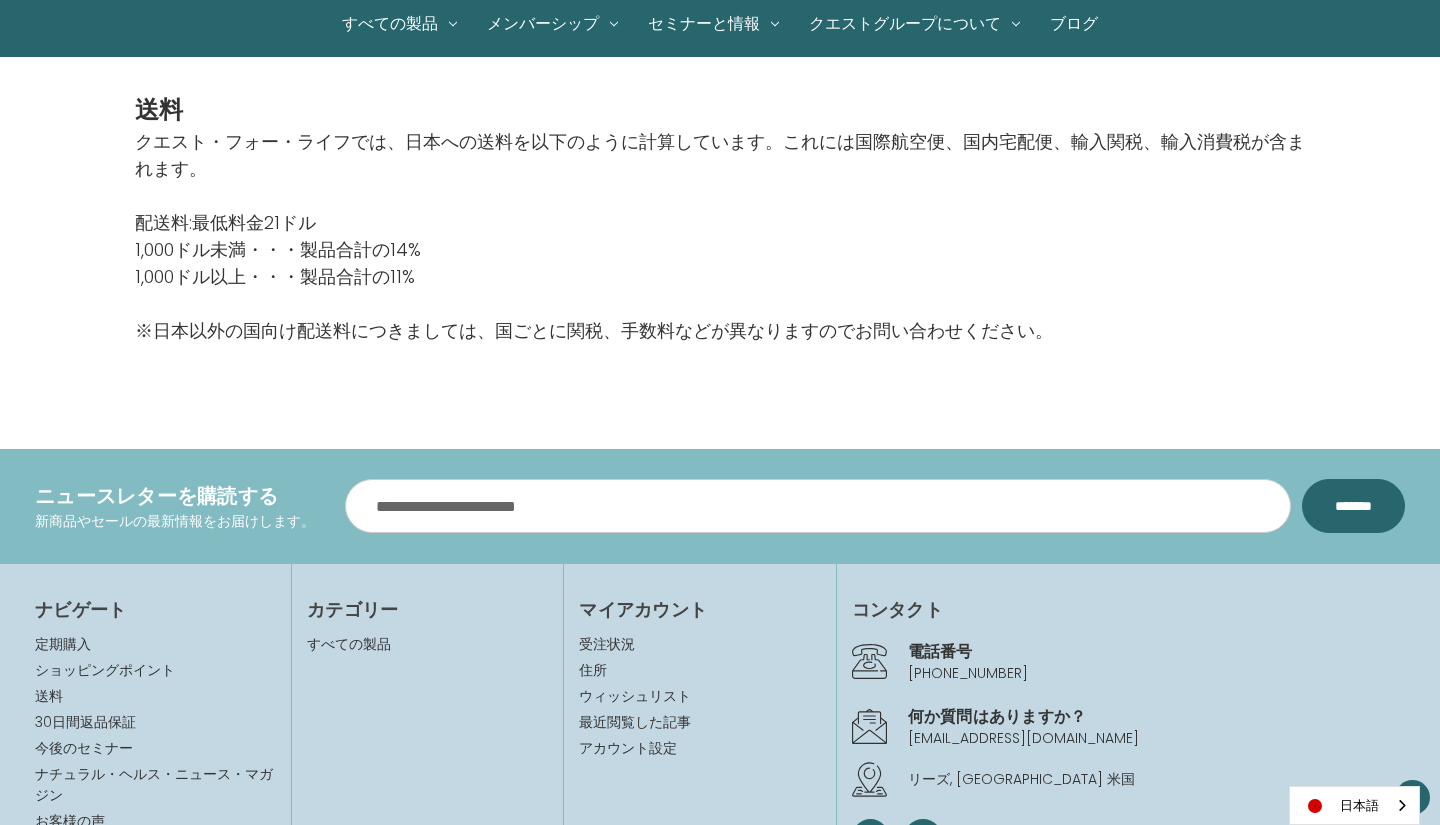click at bounding box center (720, 412) 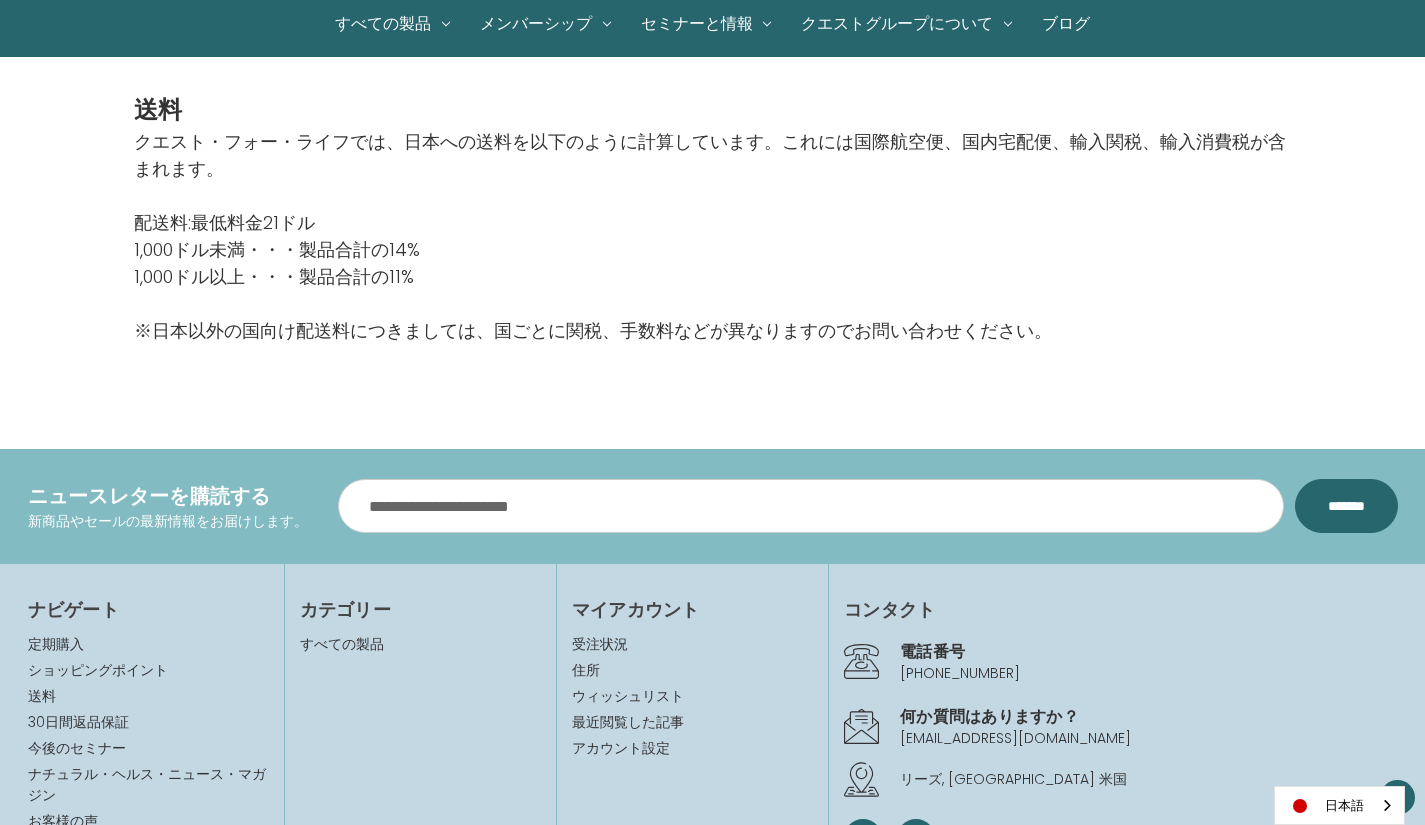 scroll, scrollTop: 0, scrollLeft: 0, axis: both 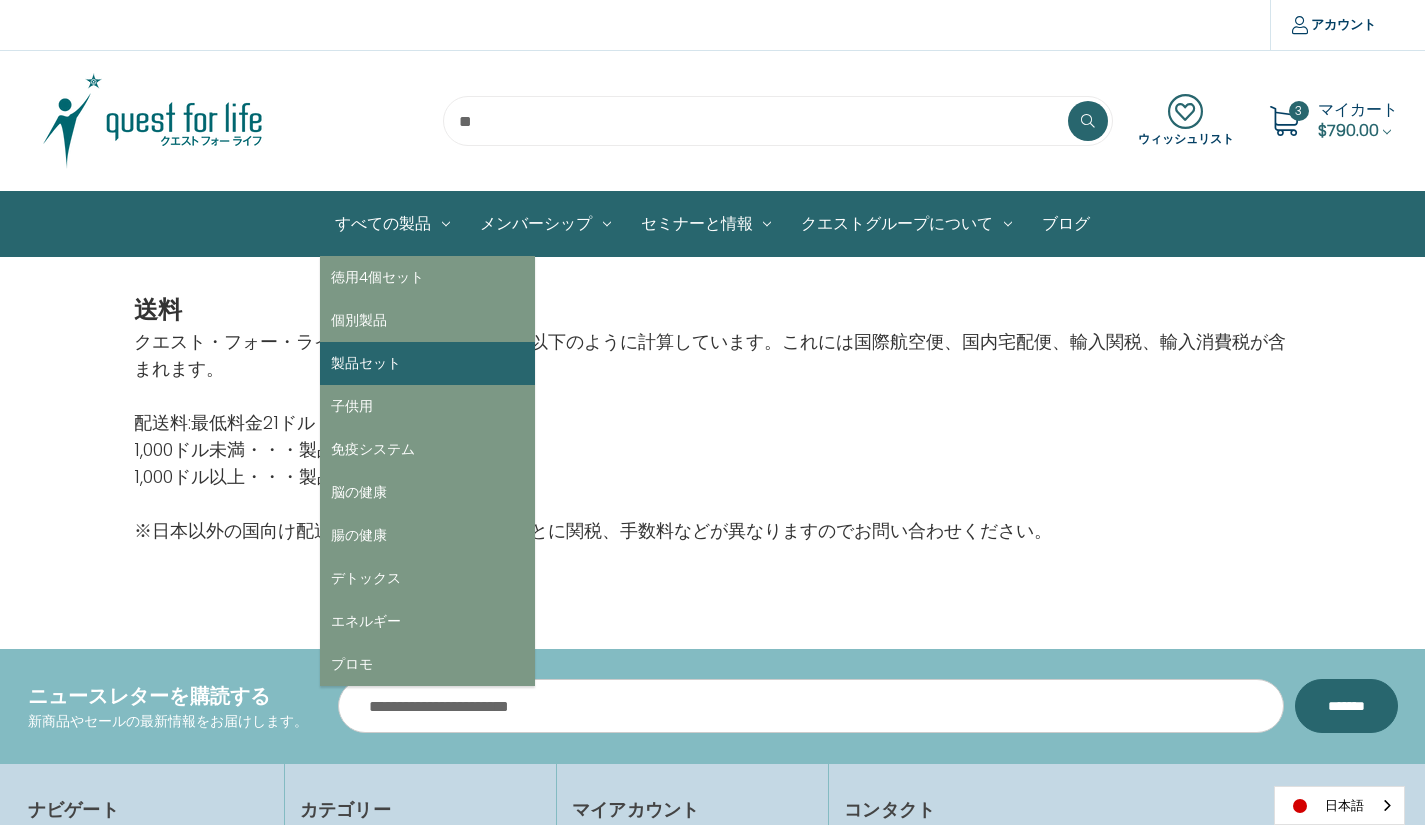 click on "製品セット" at bounding box center [427, 363] 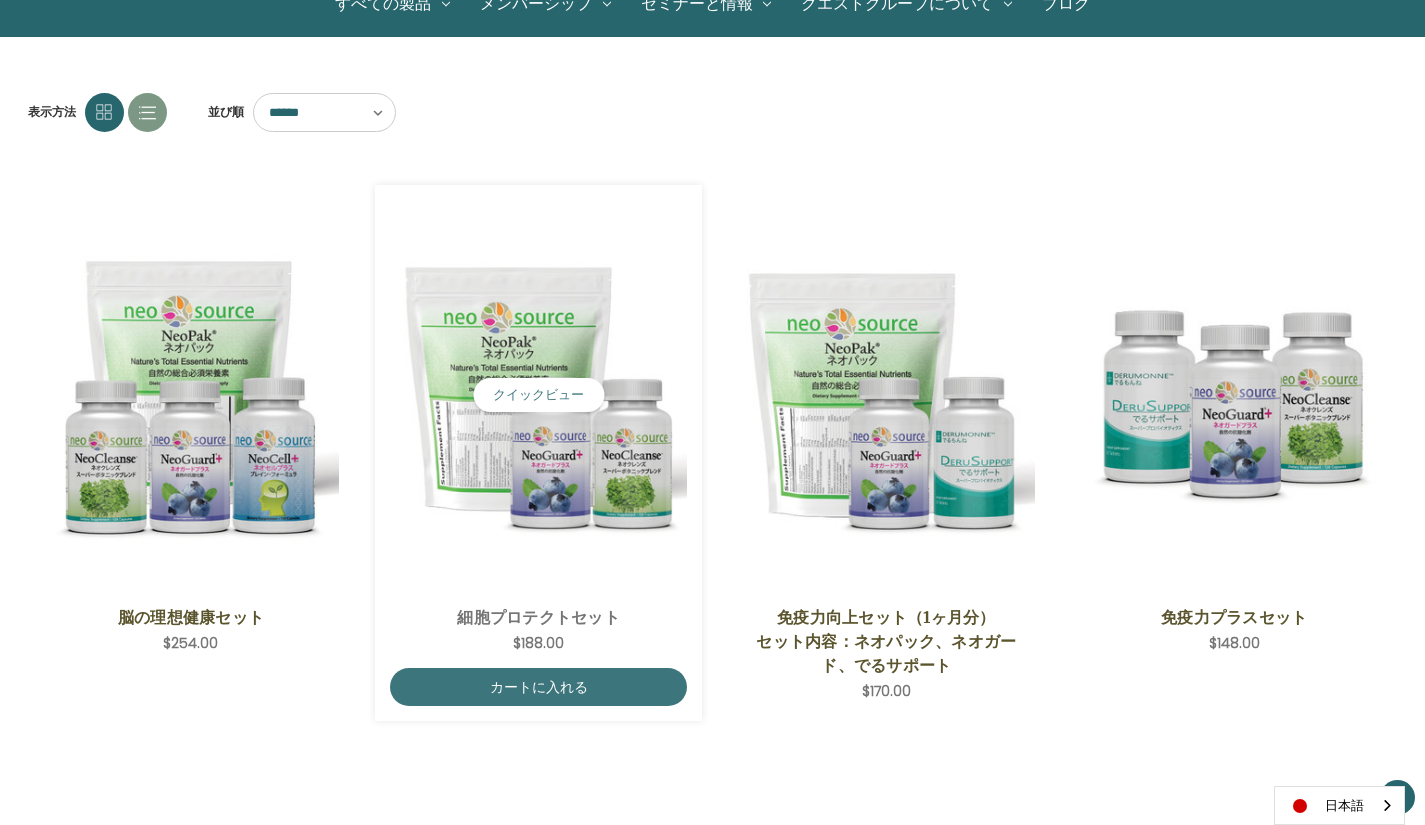 scroll, scrollTop: 0, scrollLeft: 0, axis: both 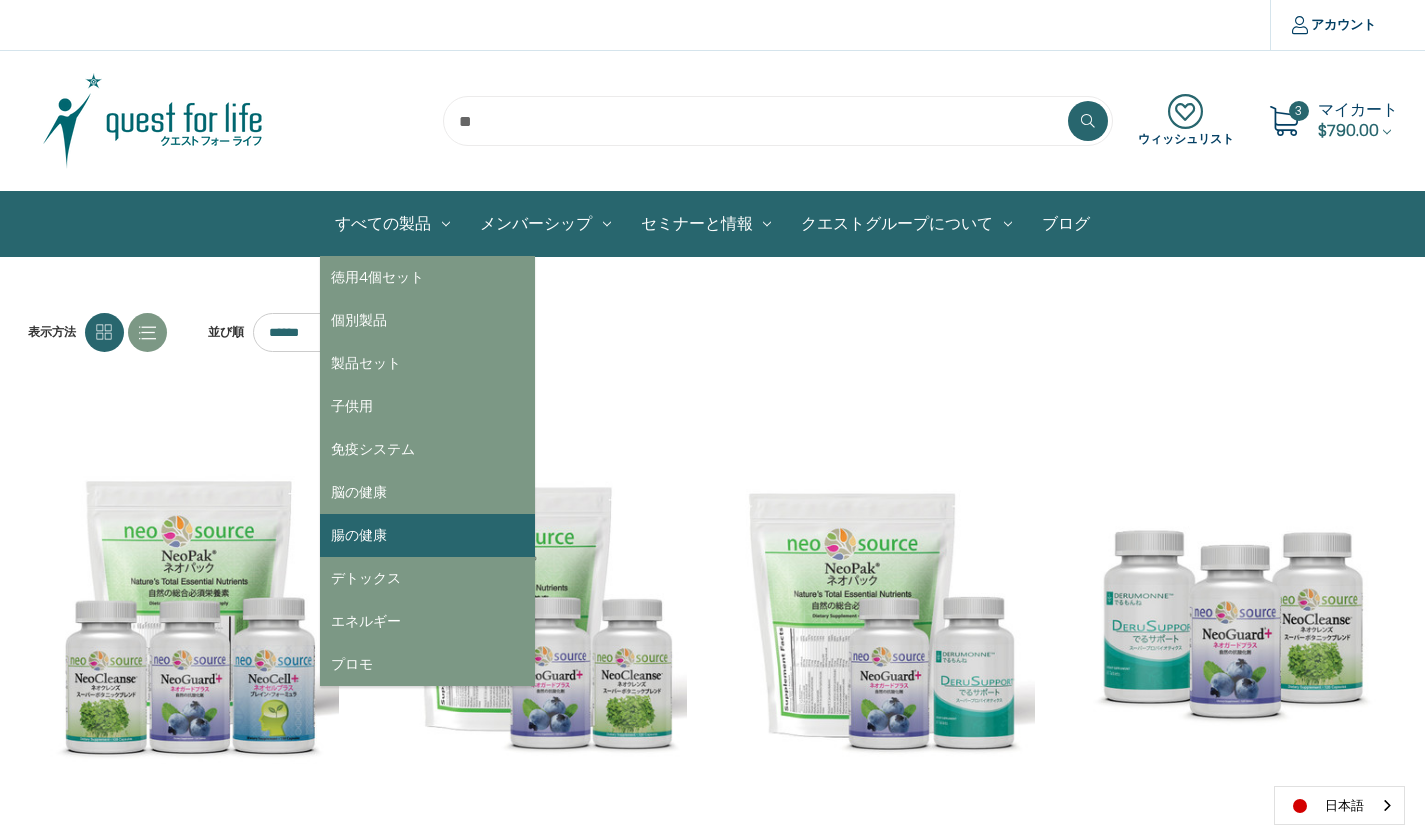 click on "腸の健康" at bounding box center (427, 535) 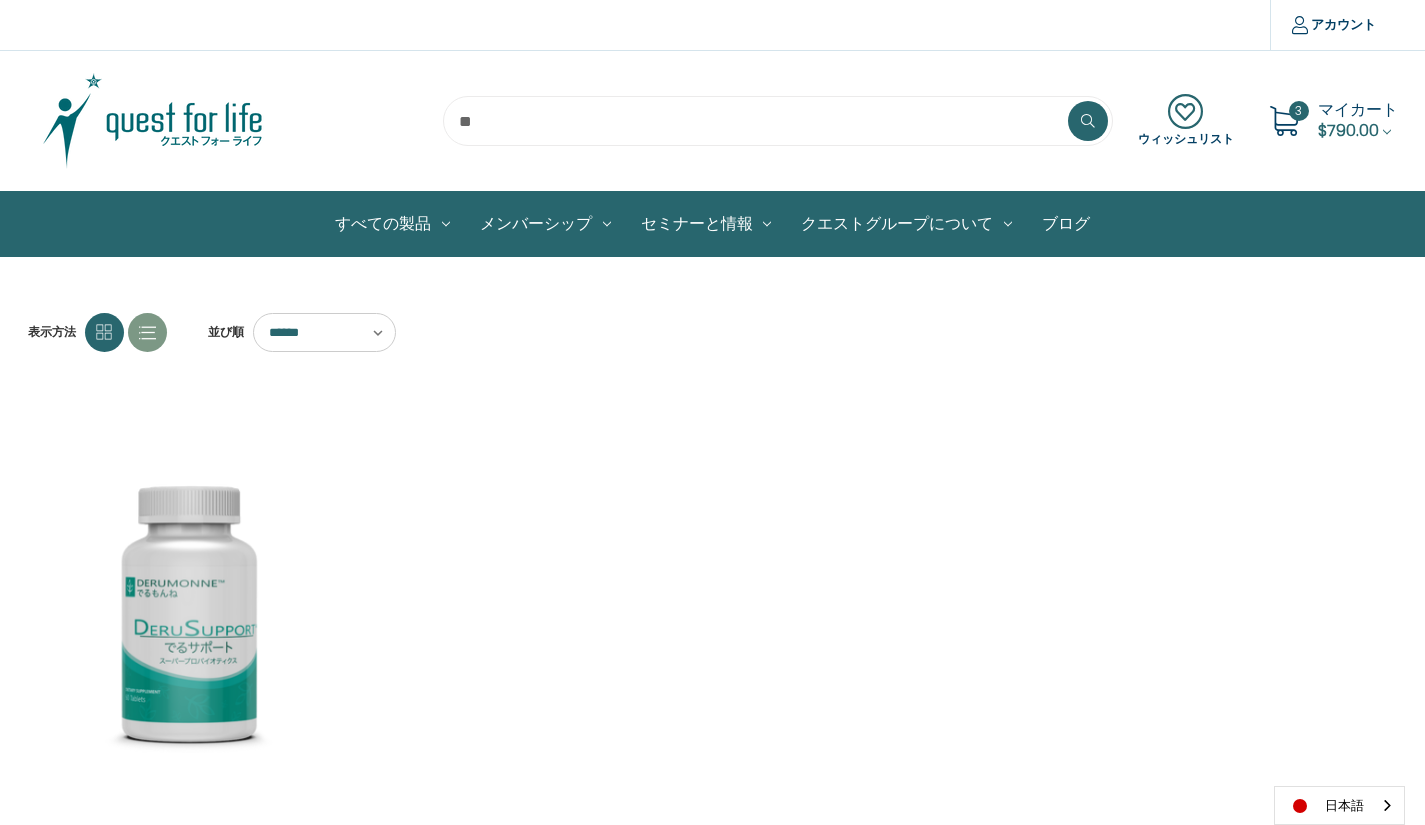 scroll, scrollTop: 300, scrollLeft: 0, axis: vertical 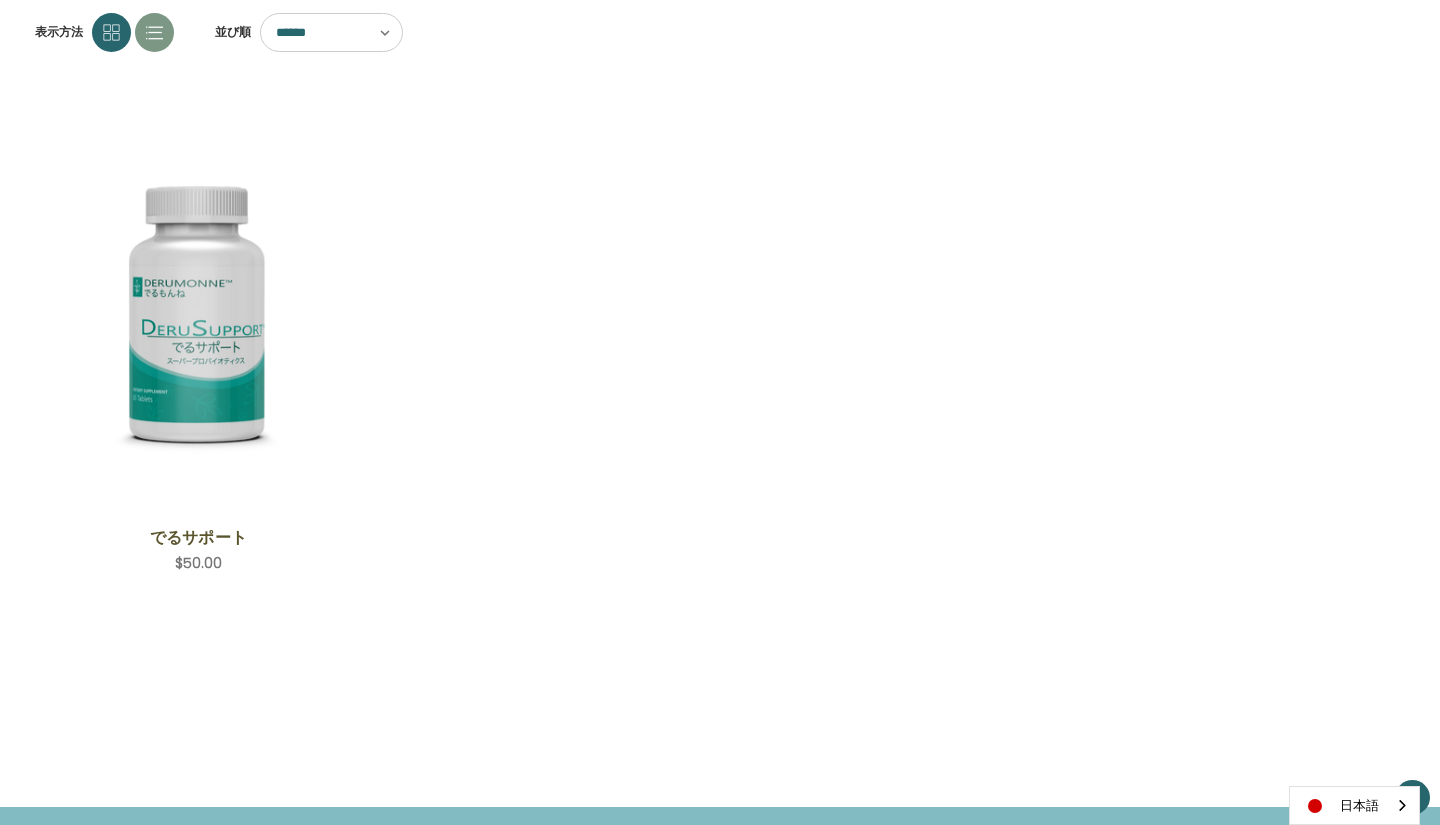 click at bounding box center (720, 412) 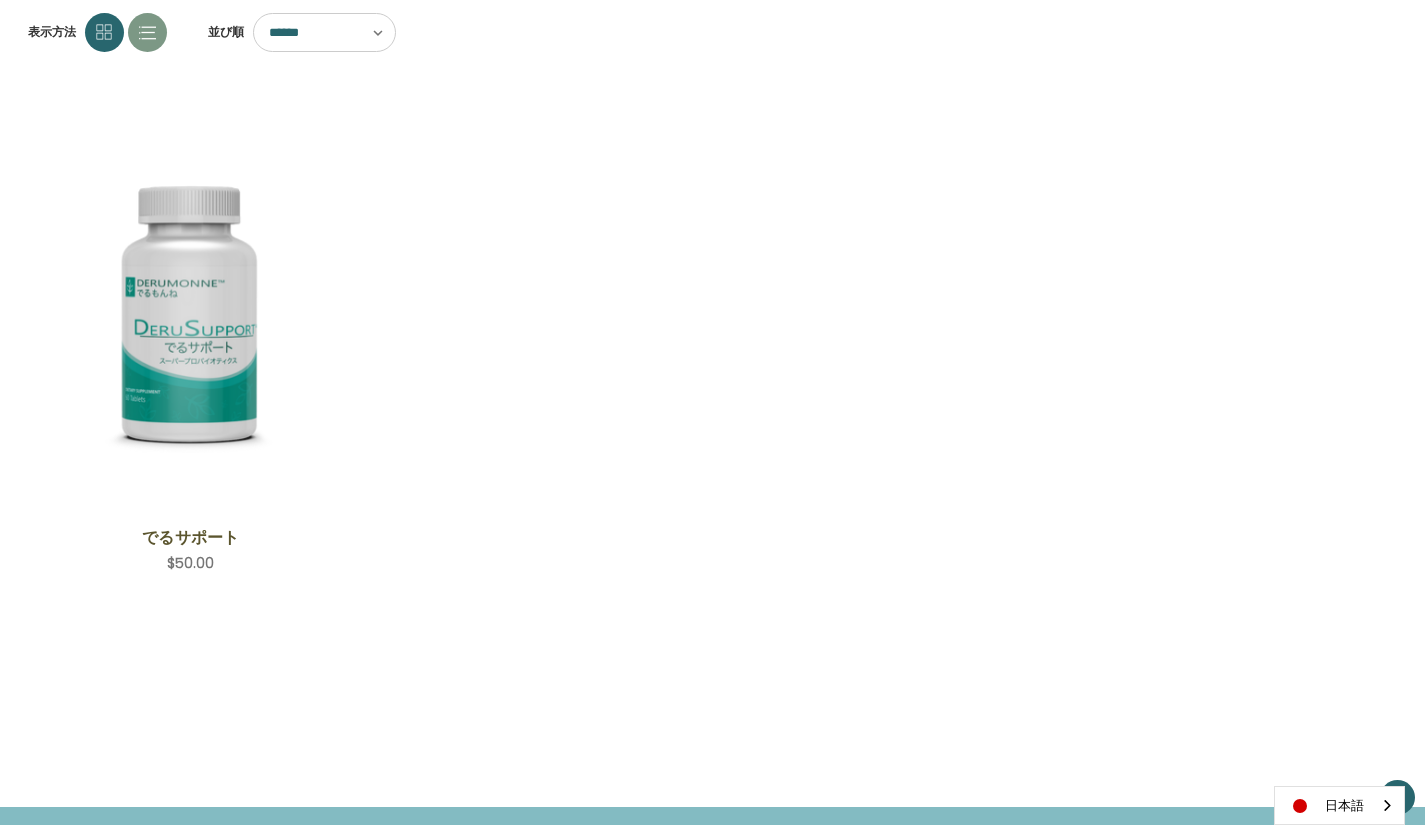 scroll, scrollTop: 0, scrollLeft: 0, axis: both 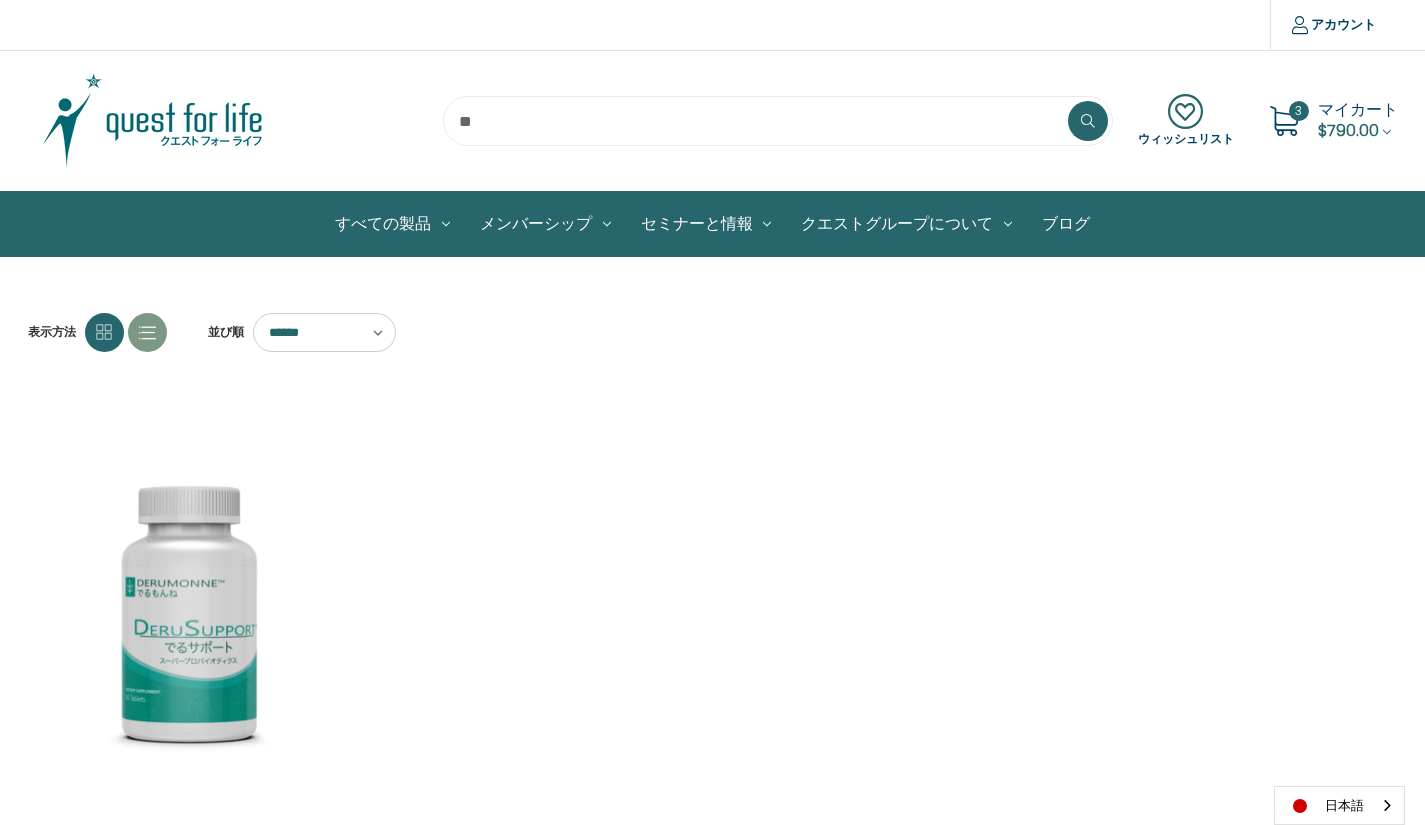 click on "表示方法
並び順
******
******
******
******
*****
*******
****
****" at bounding box center [713, 332] 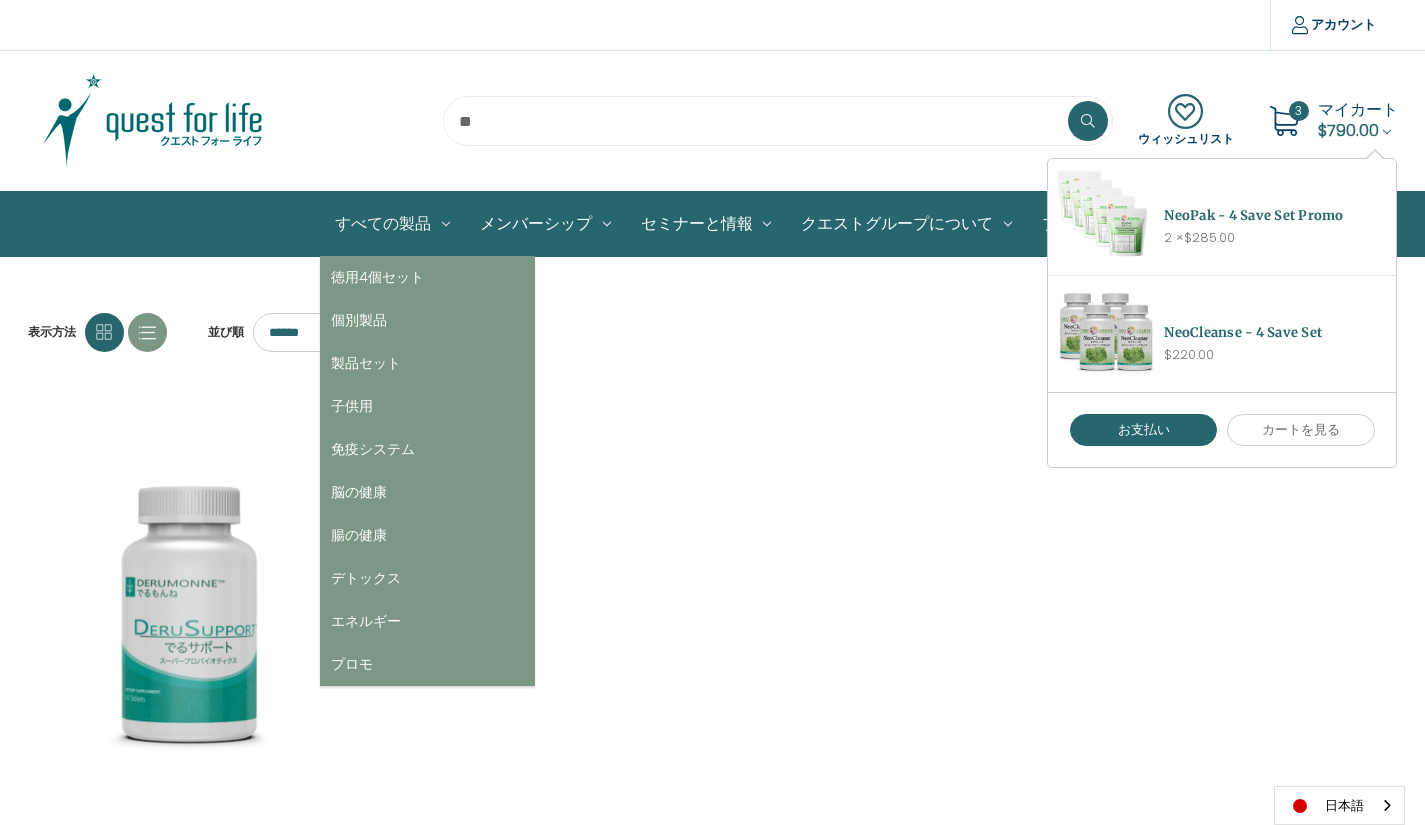 click on "すべての製品" at bounding box center [392, 224] 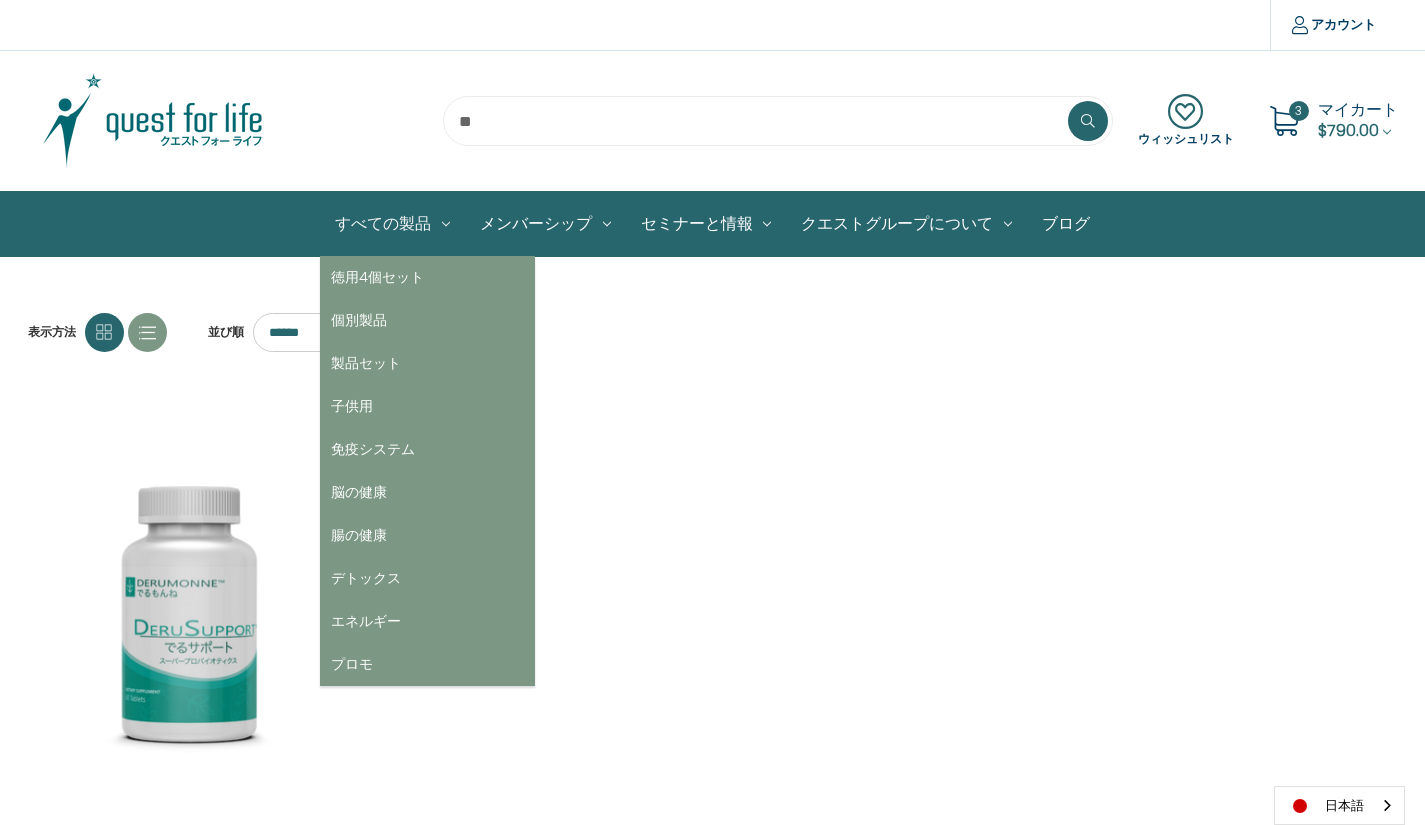 click on "すべての製品" at bounding box center [392, 224] 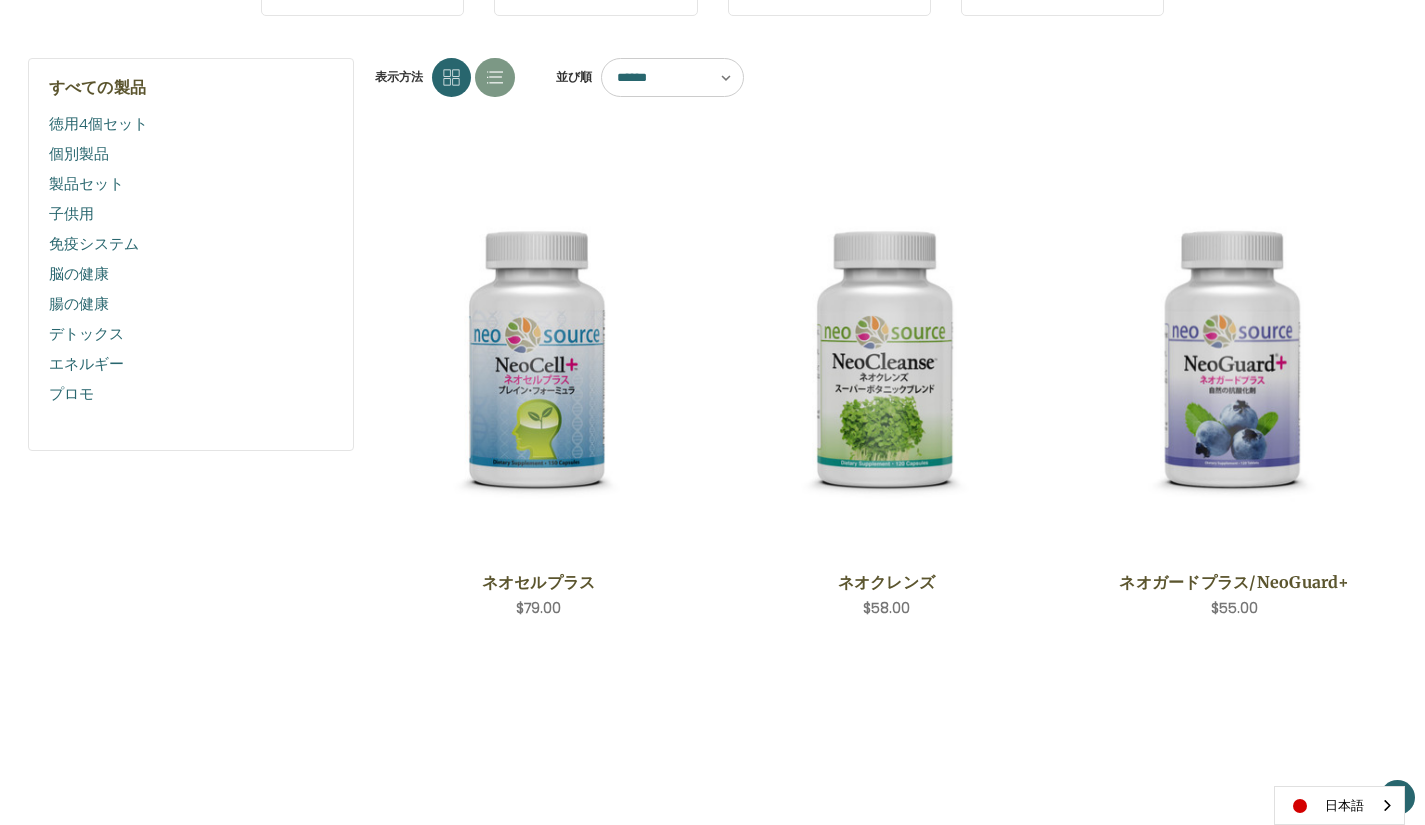 scroll, scrollTop: 0, scrollLeft: 0, axis: both 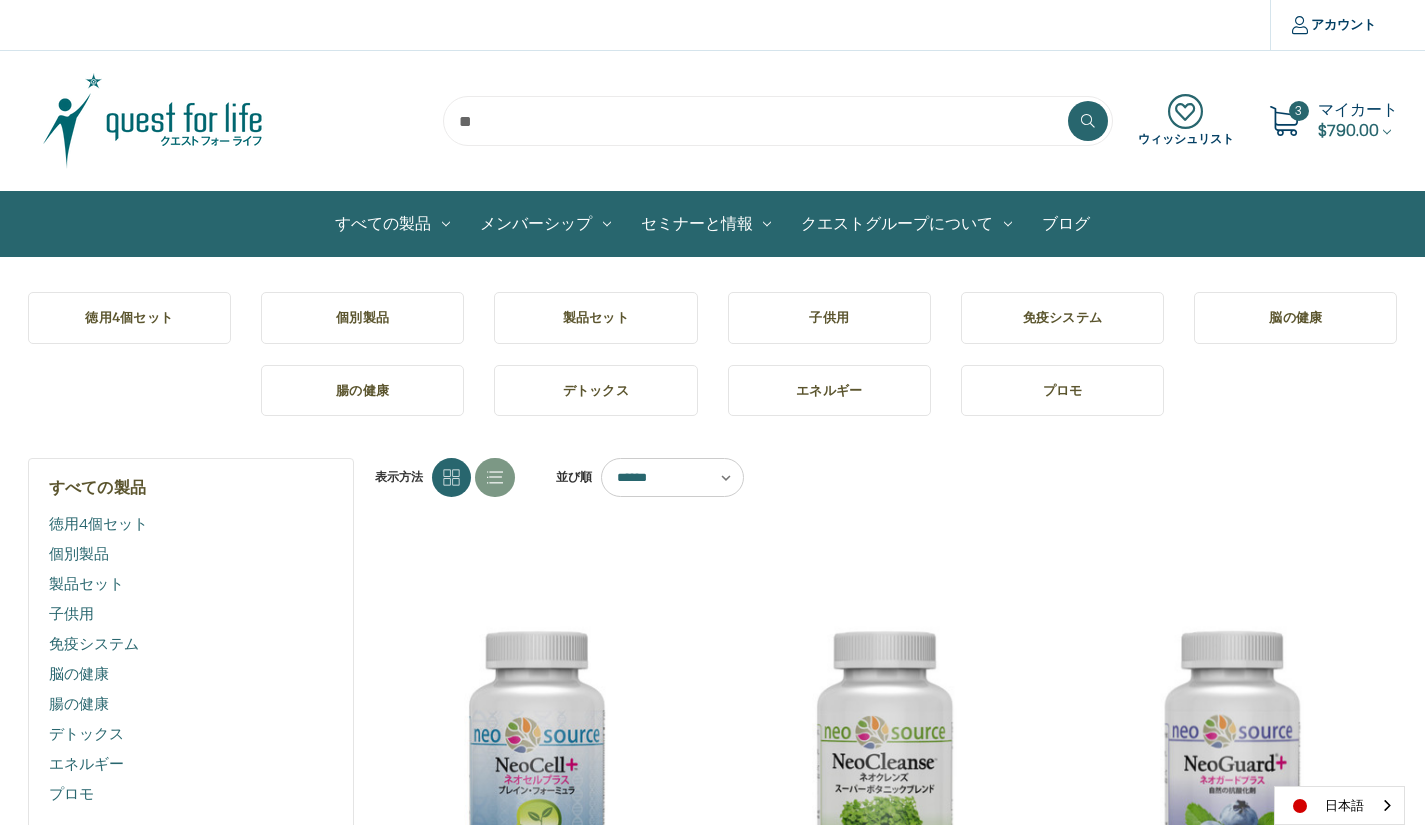 click on "マイカート" at bounding box center (1358, 109) 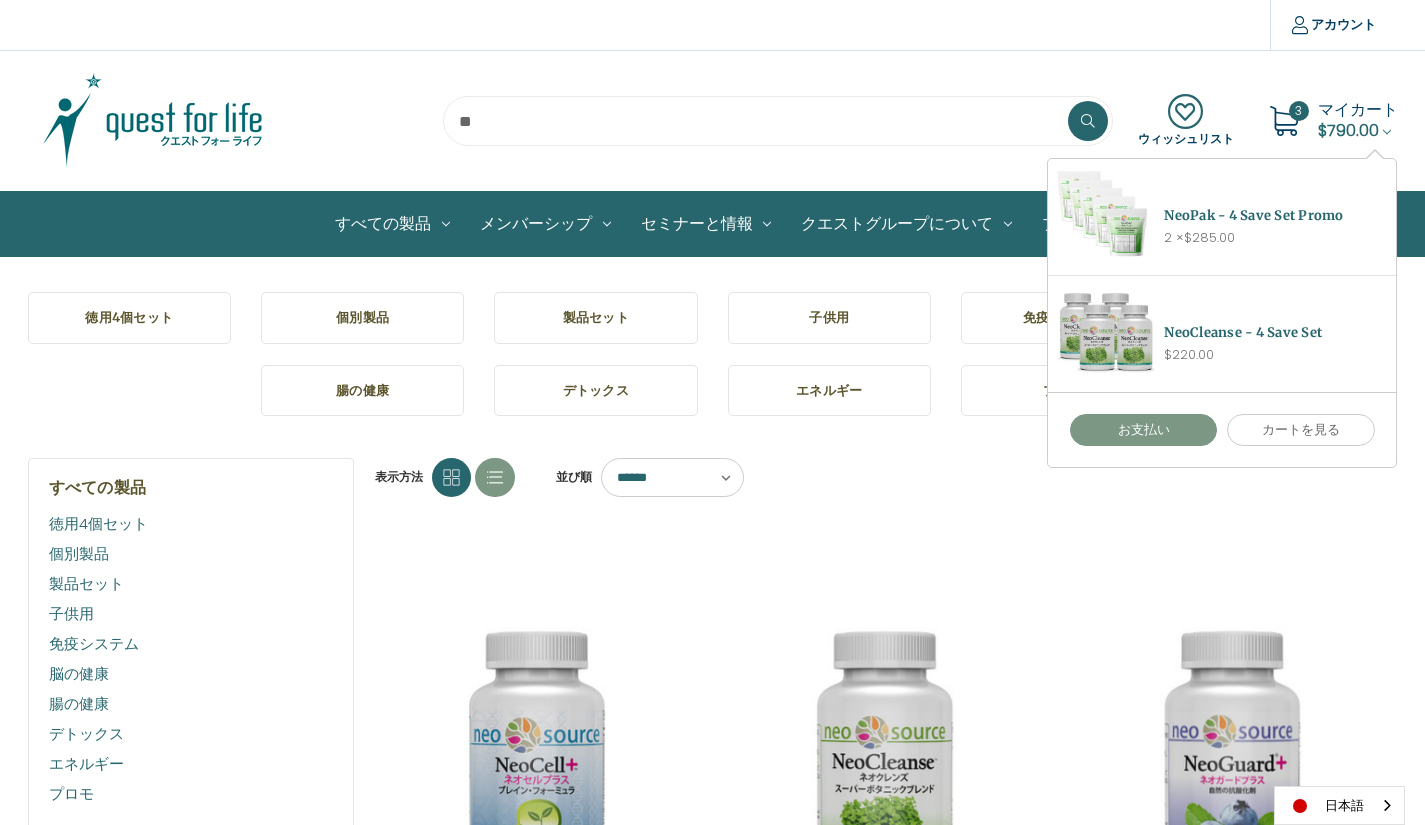 click on "お支払い" at bounding box center (1144, 430) 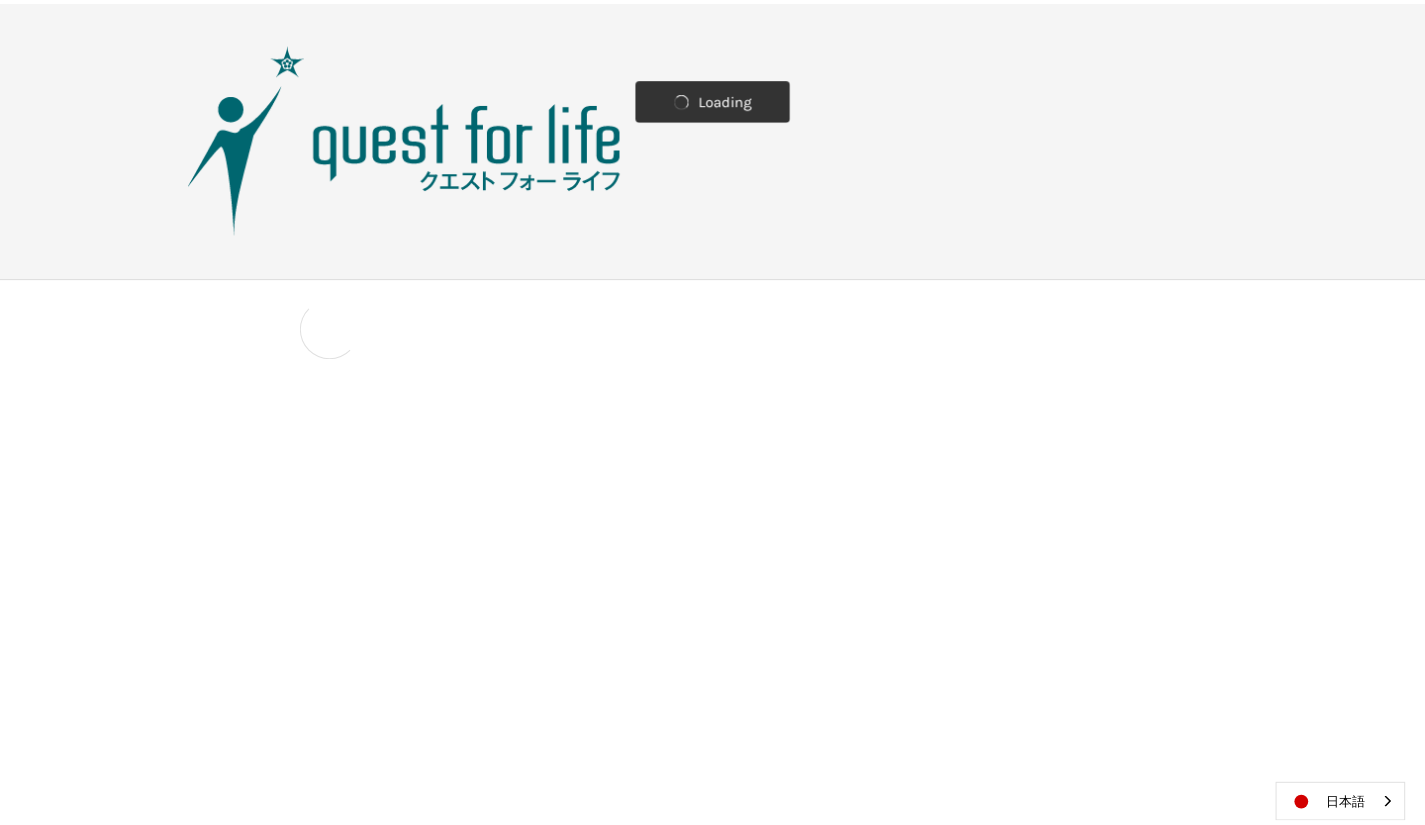 scroll, scrollTop: 0, scrollLeft: 0, axis: both 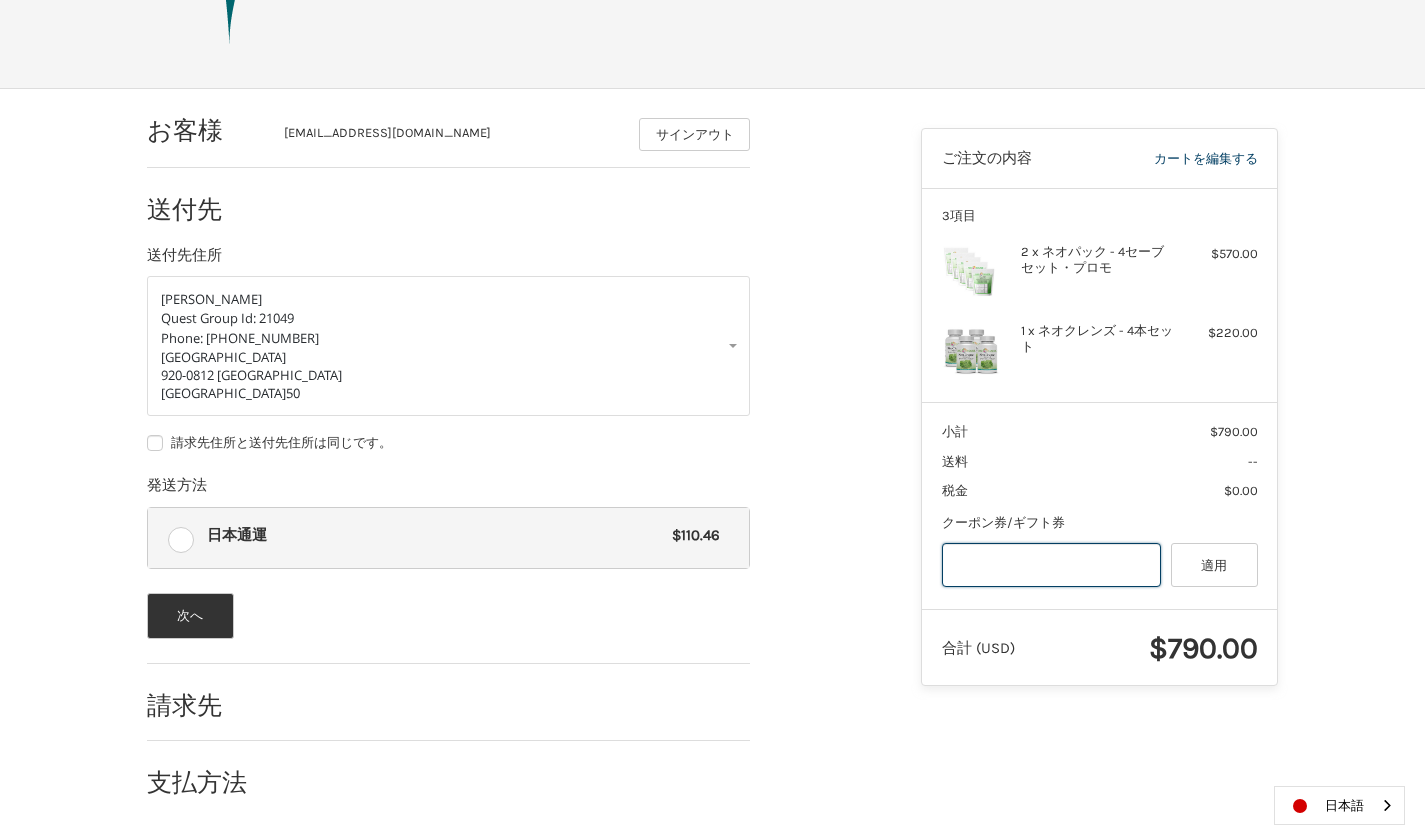 click at bounding box center [1052, 565] 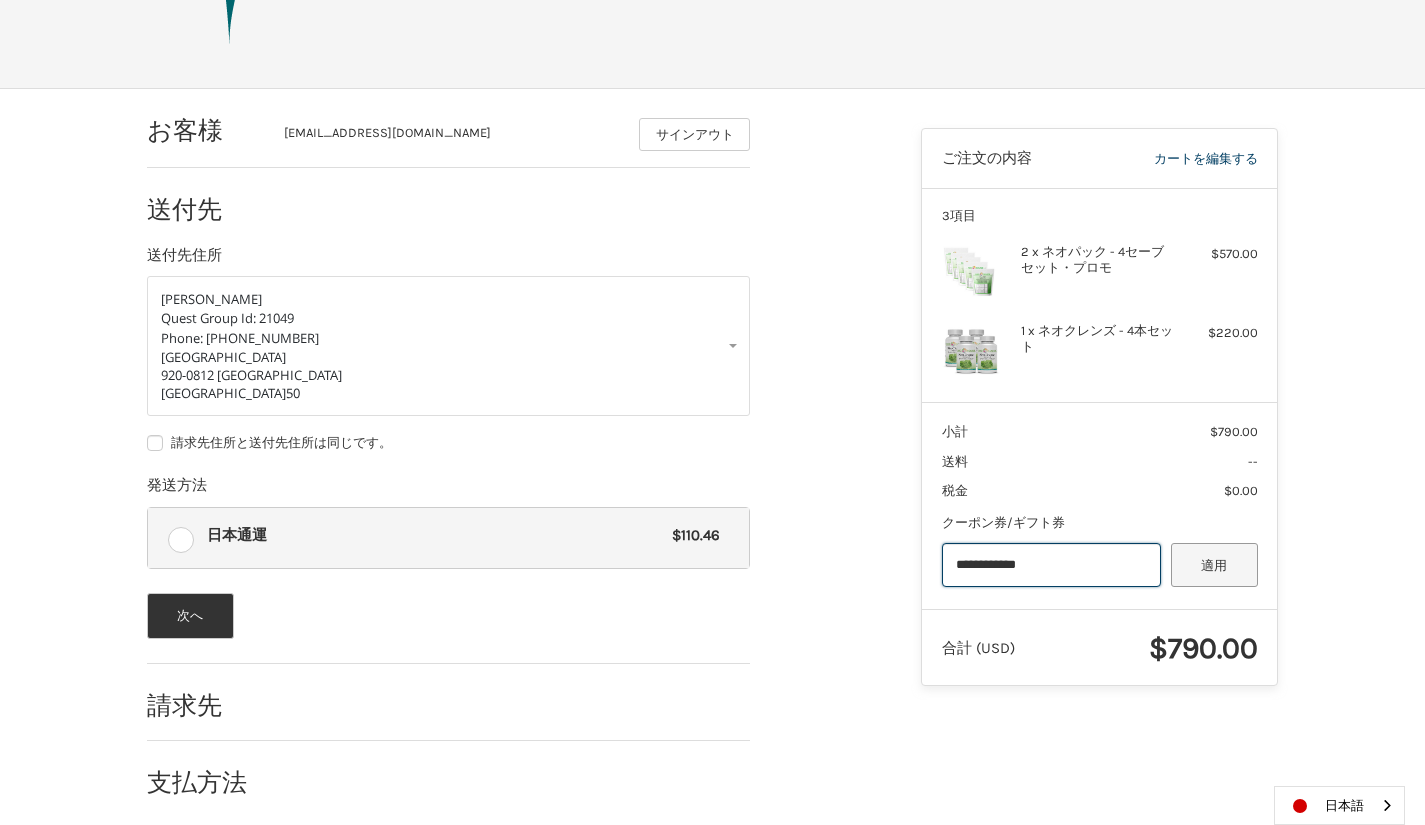 type on "**********" 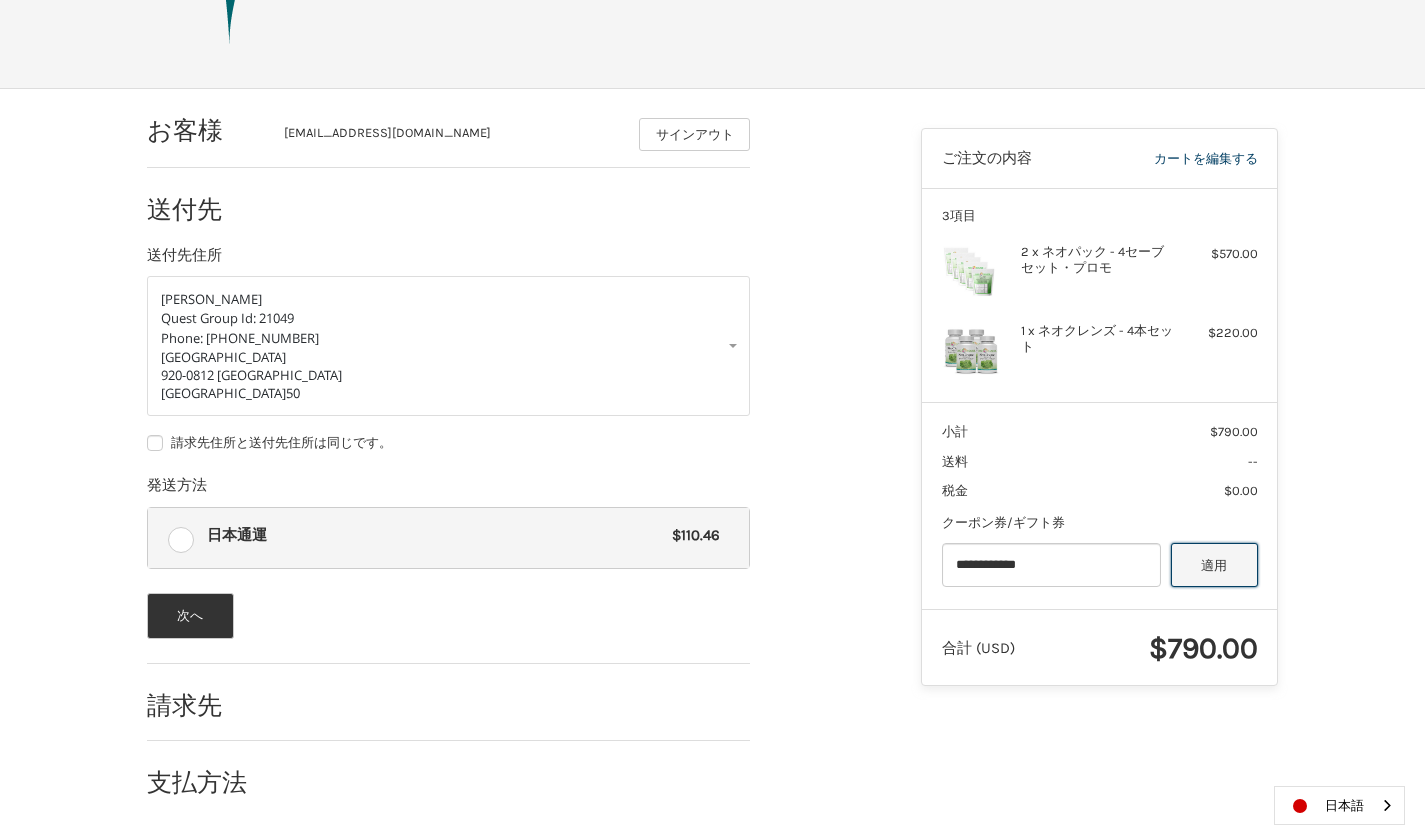 click on "適用" at bounding box center (1214, 565) 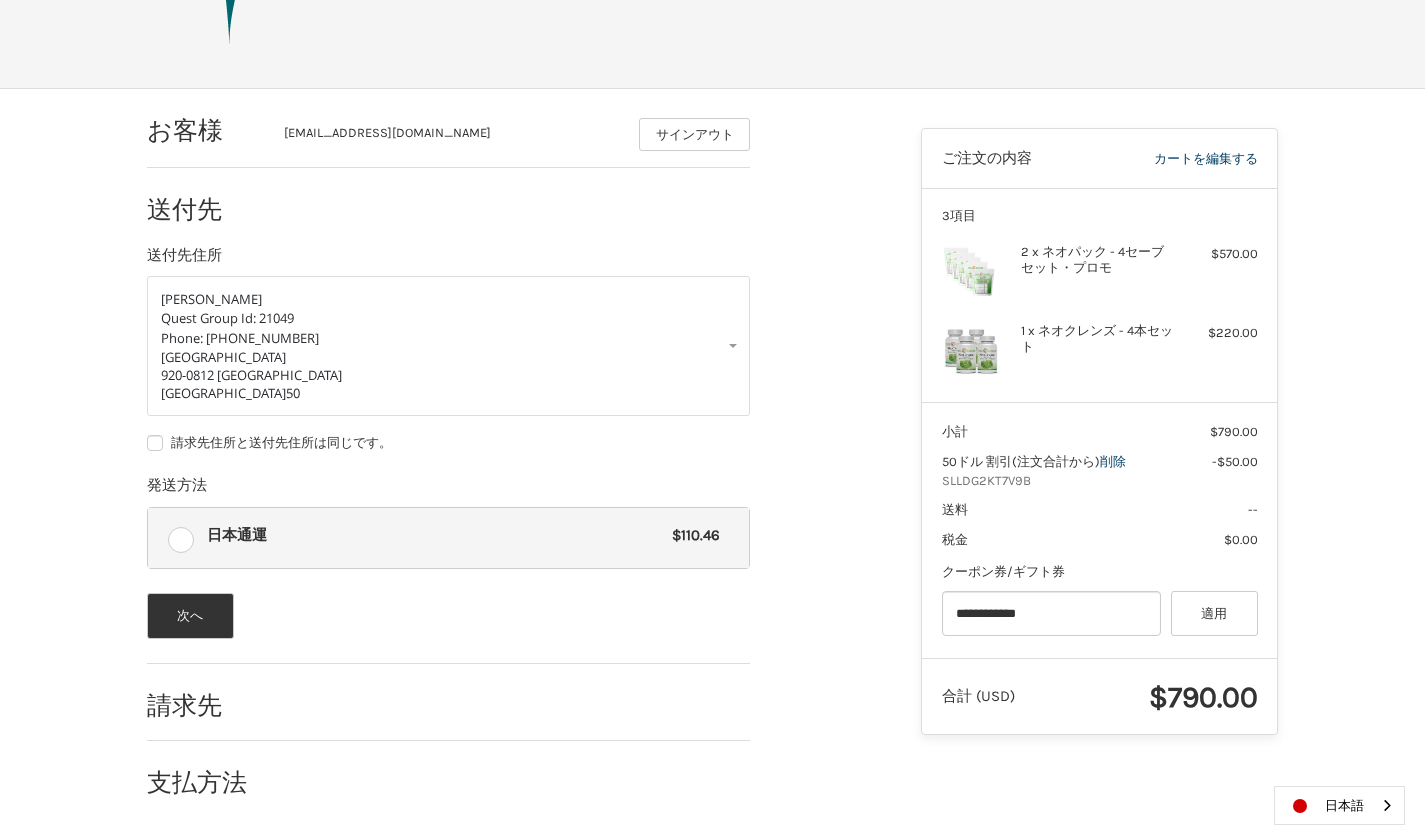 scroll, scrollTop: 203, scrollLeft: 0, axis: vertical 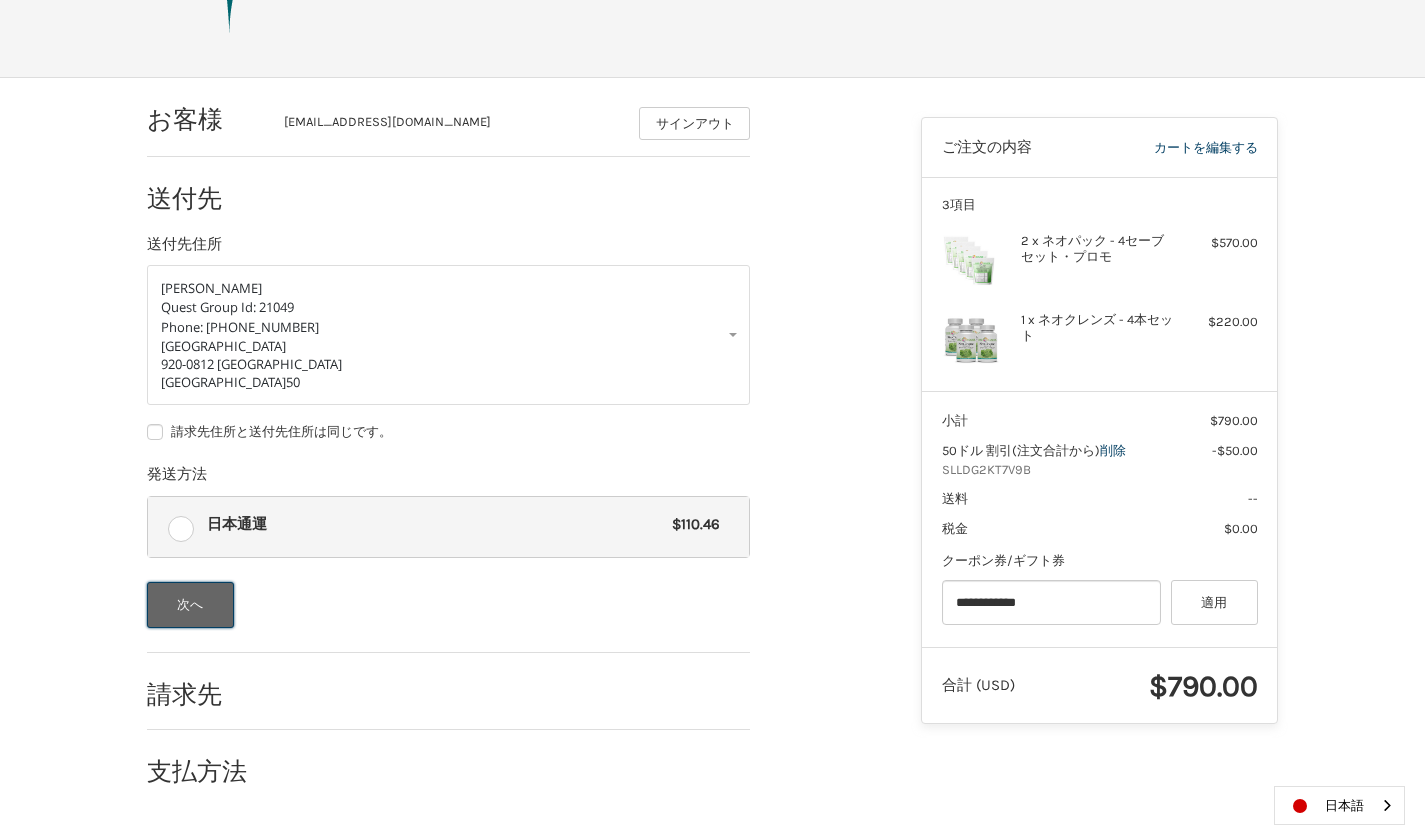 click on "次へ" at bounding box center [190, 605] 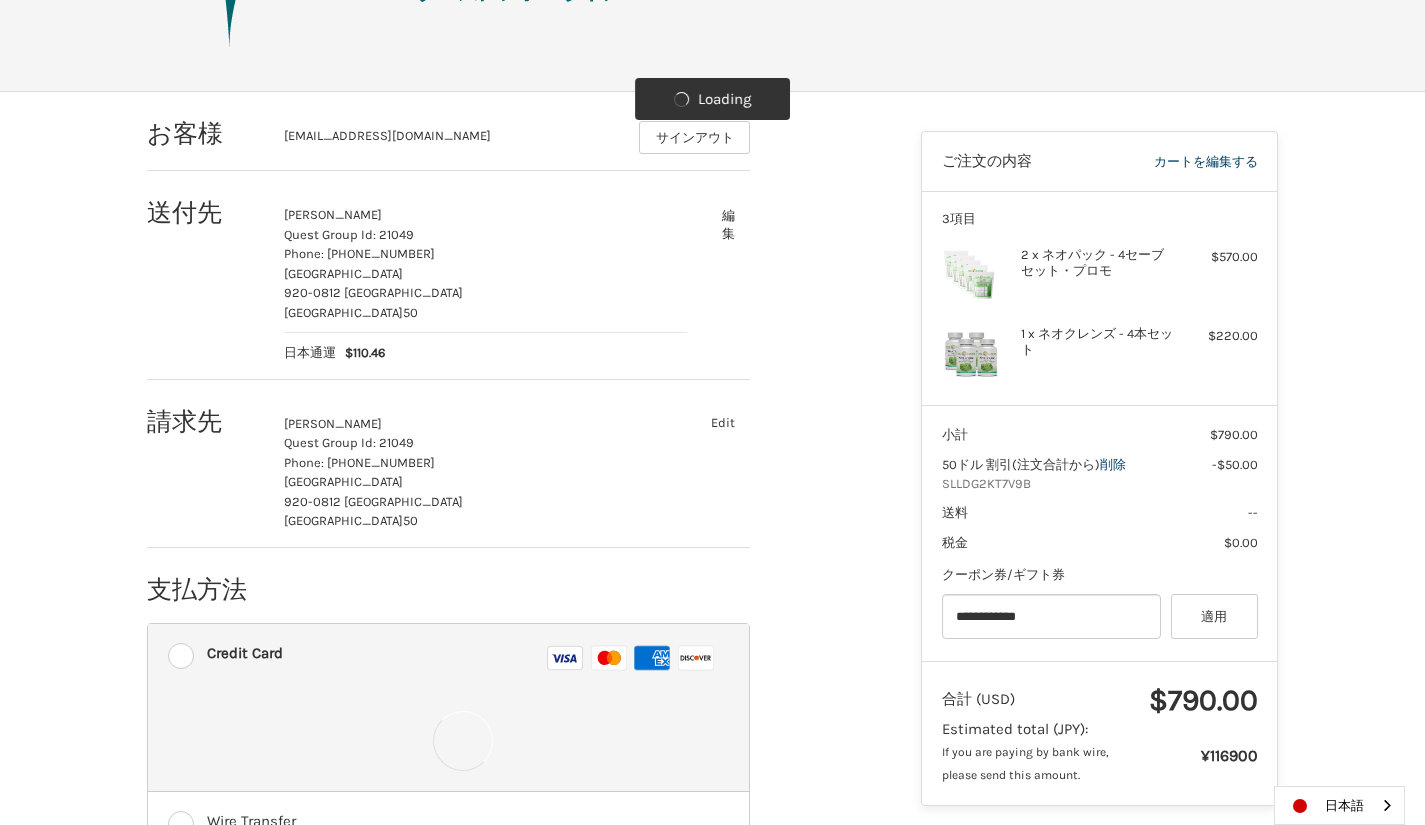 scroll, scrollTop: 203, scrollLeft: 0, axis: vertical 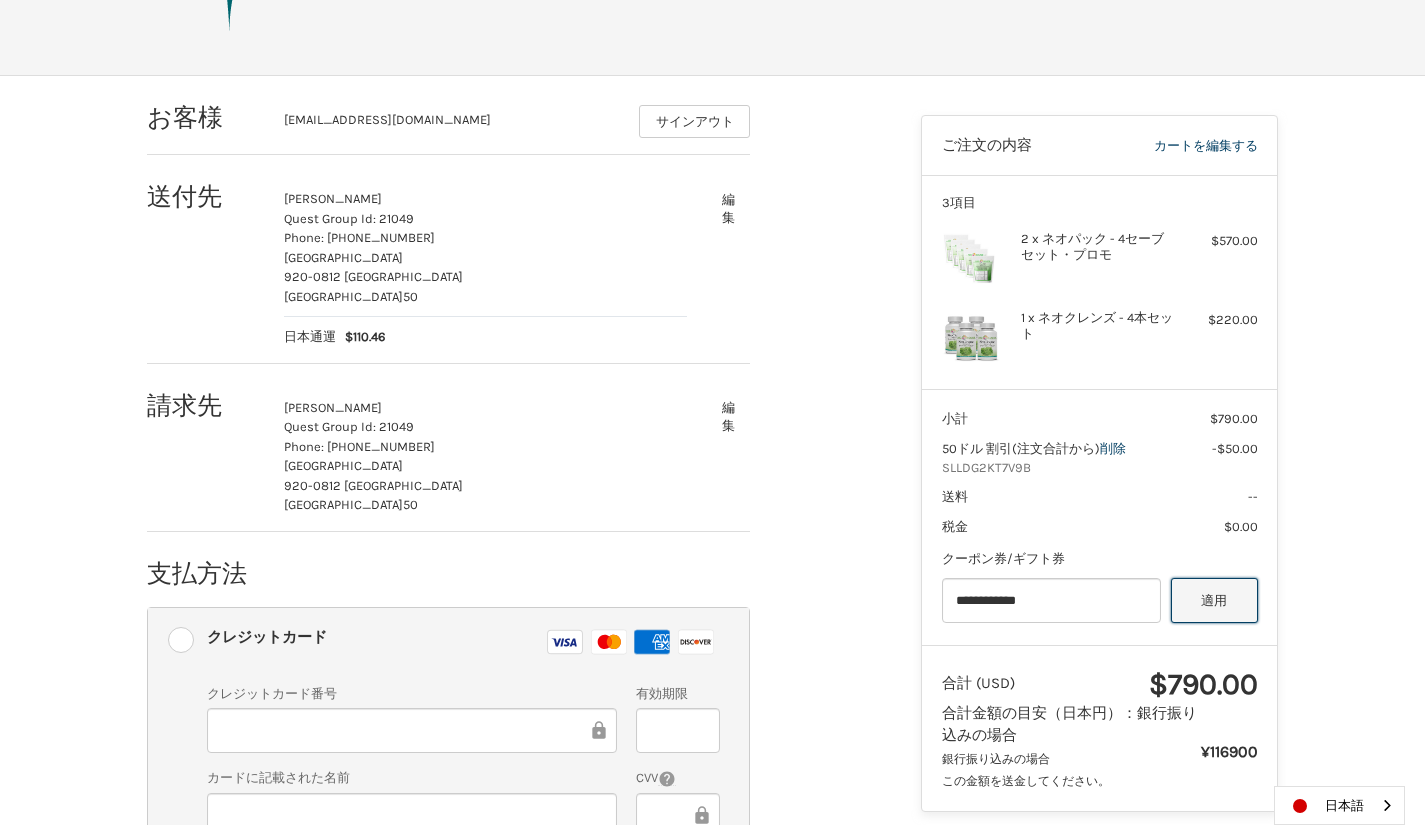 click on "適用" at bounding box center (1214, 600) 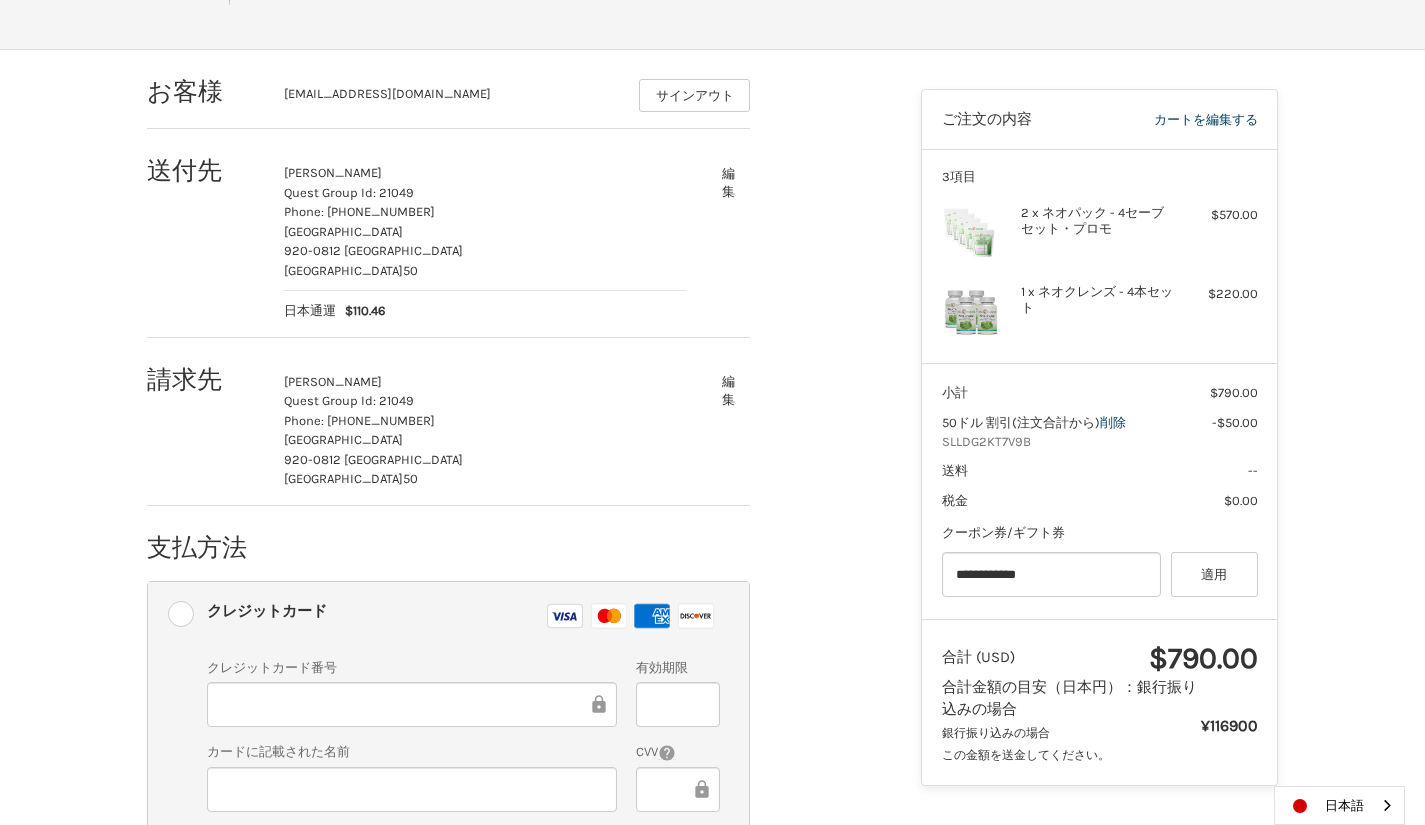 scroll, scrollTop: 429, scrollLeft: 0, axis: vertical 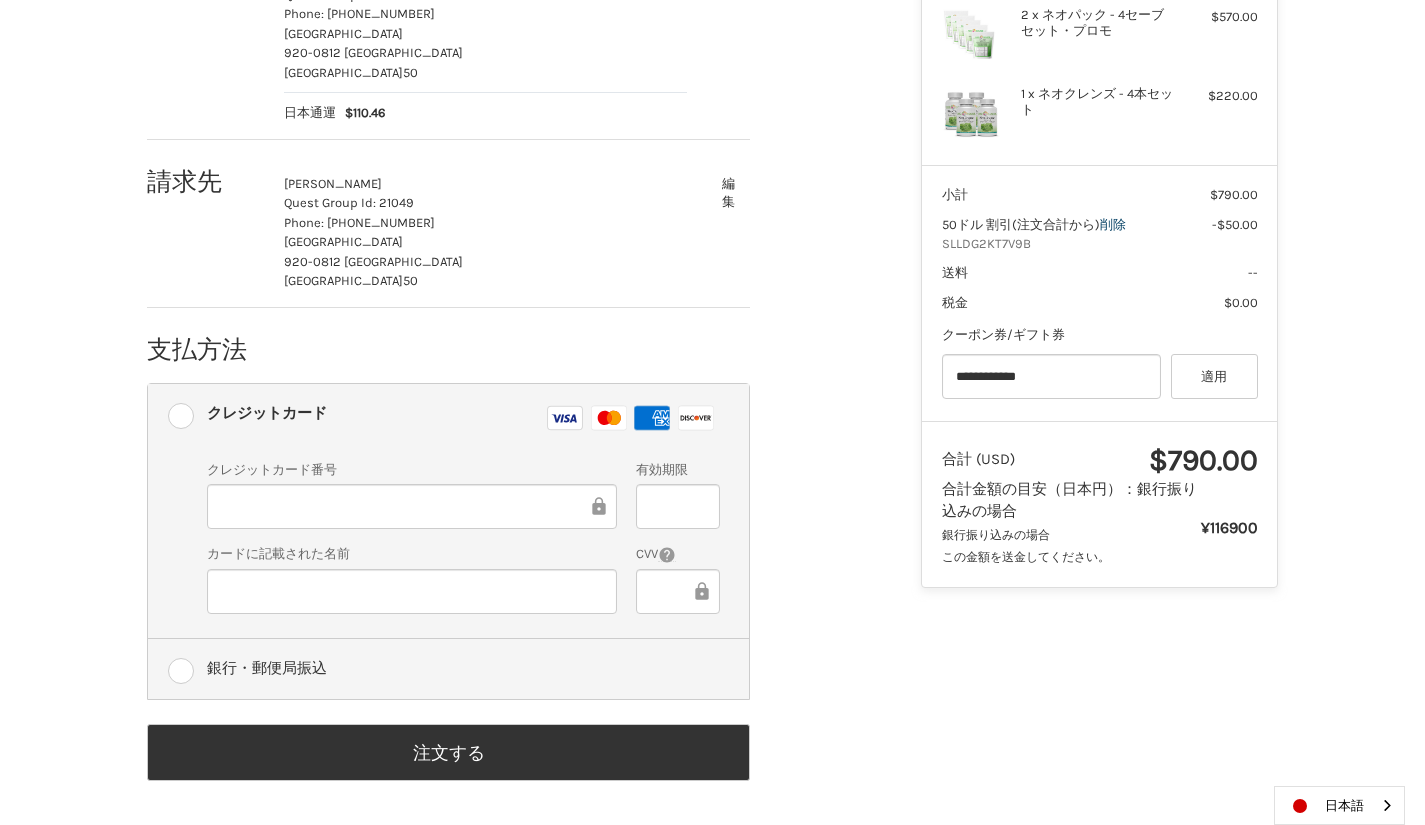 click on "銀行・郵便局振込" at bounding box center (448, 669) 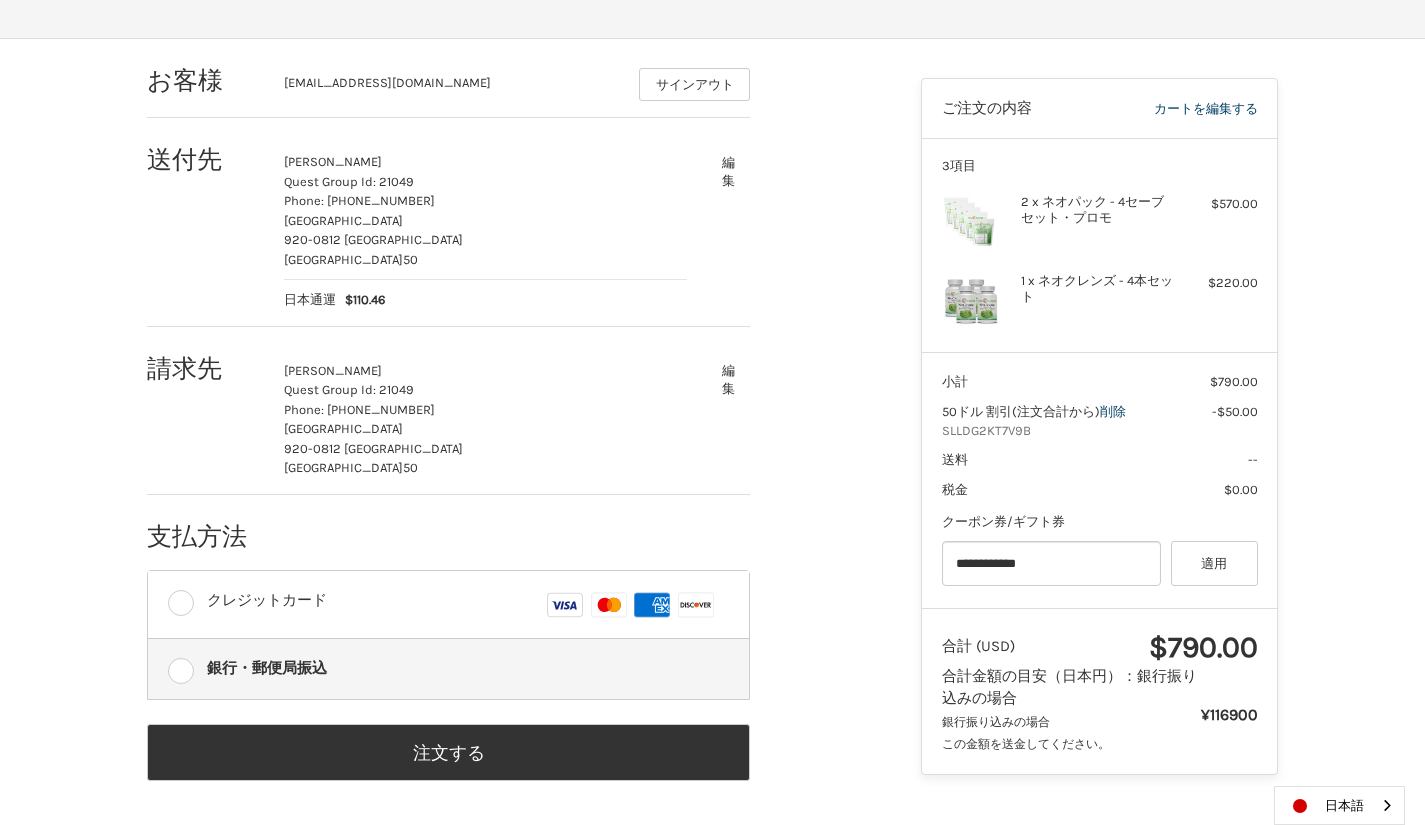 scroll, scrollTop: 242, scrollLeft: 0, axis: vertical 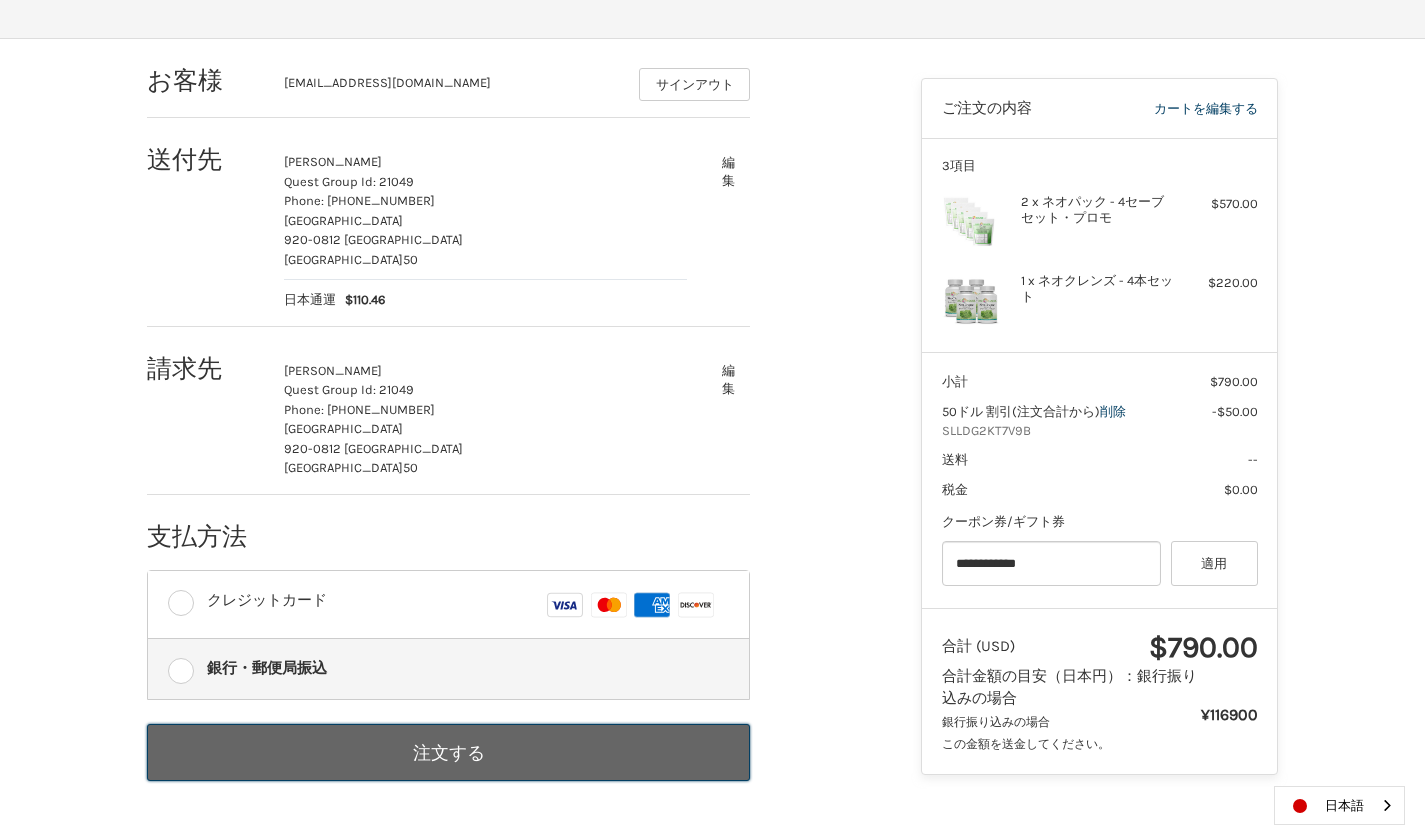 click on "注文する" at bounding box center [448, 752] 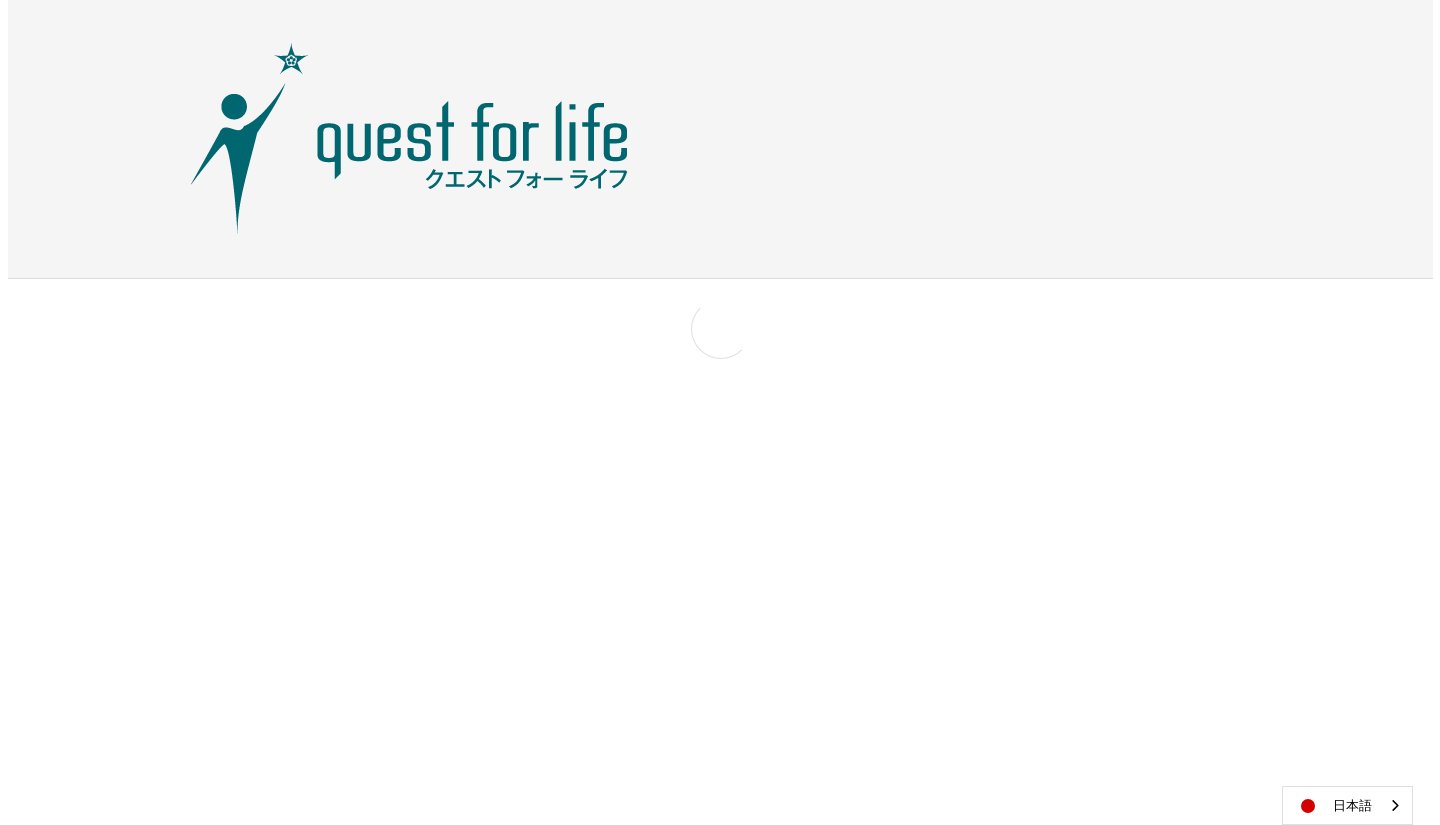 scroll, scrollTop: 0, scrollLeft: 0, axis: both 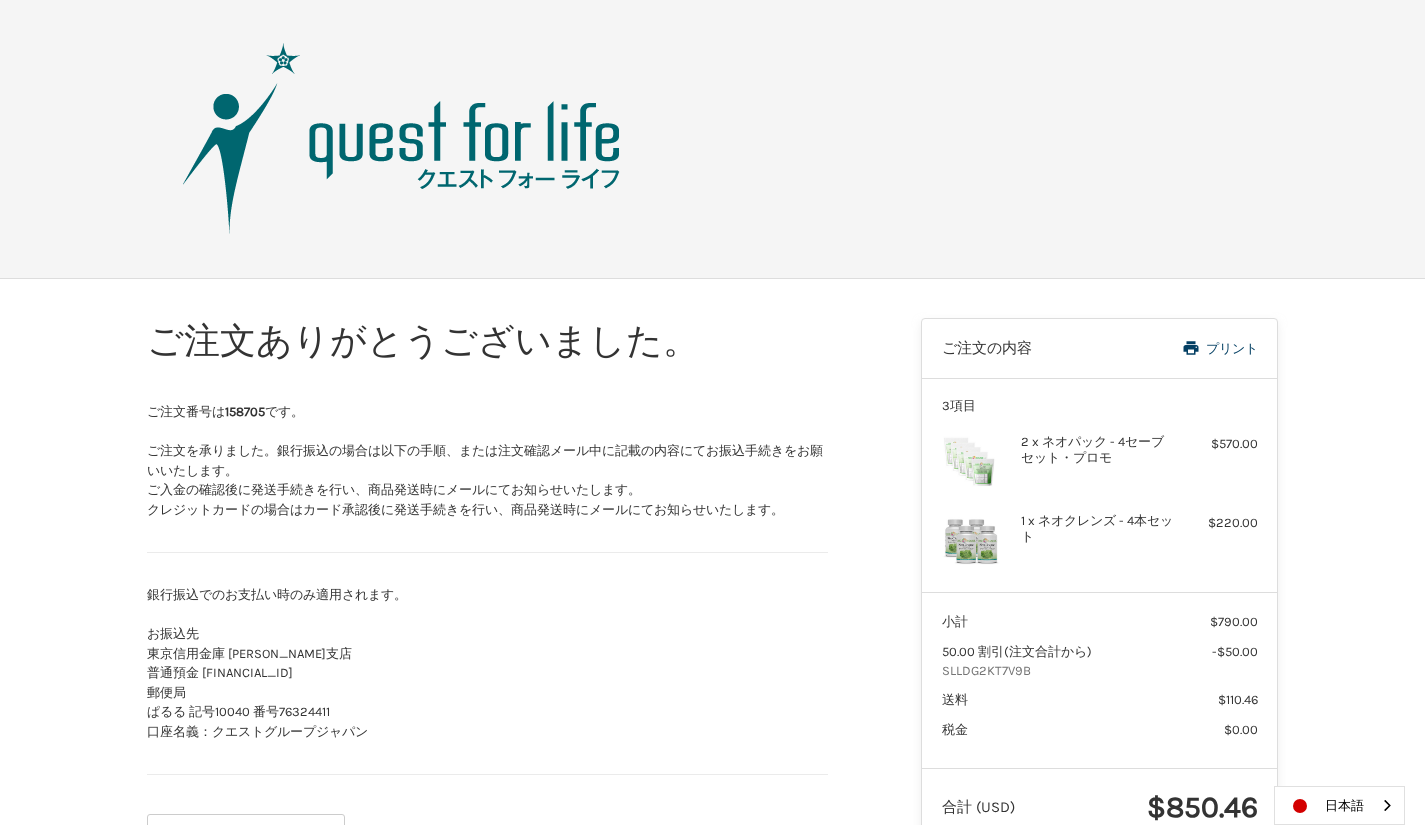click at bounding box center [402, 139] 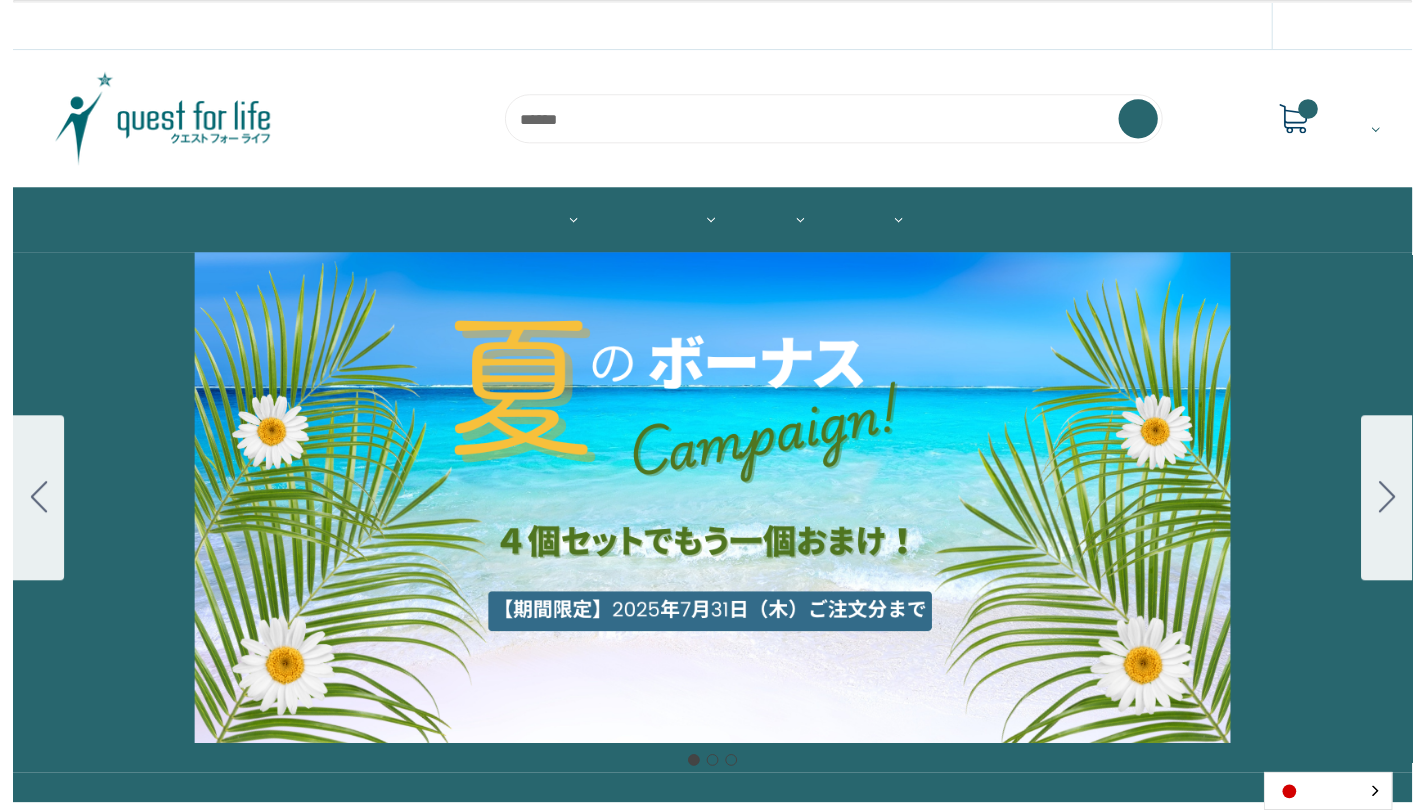 scroll, scrollTop: 0, scrollLeft: 0, axis: both 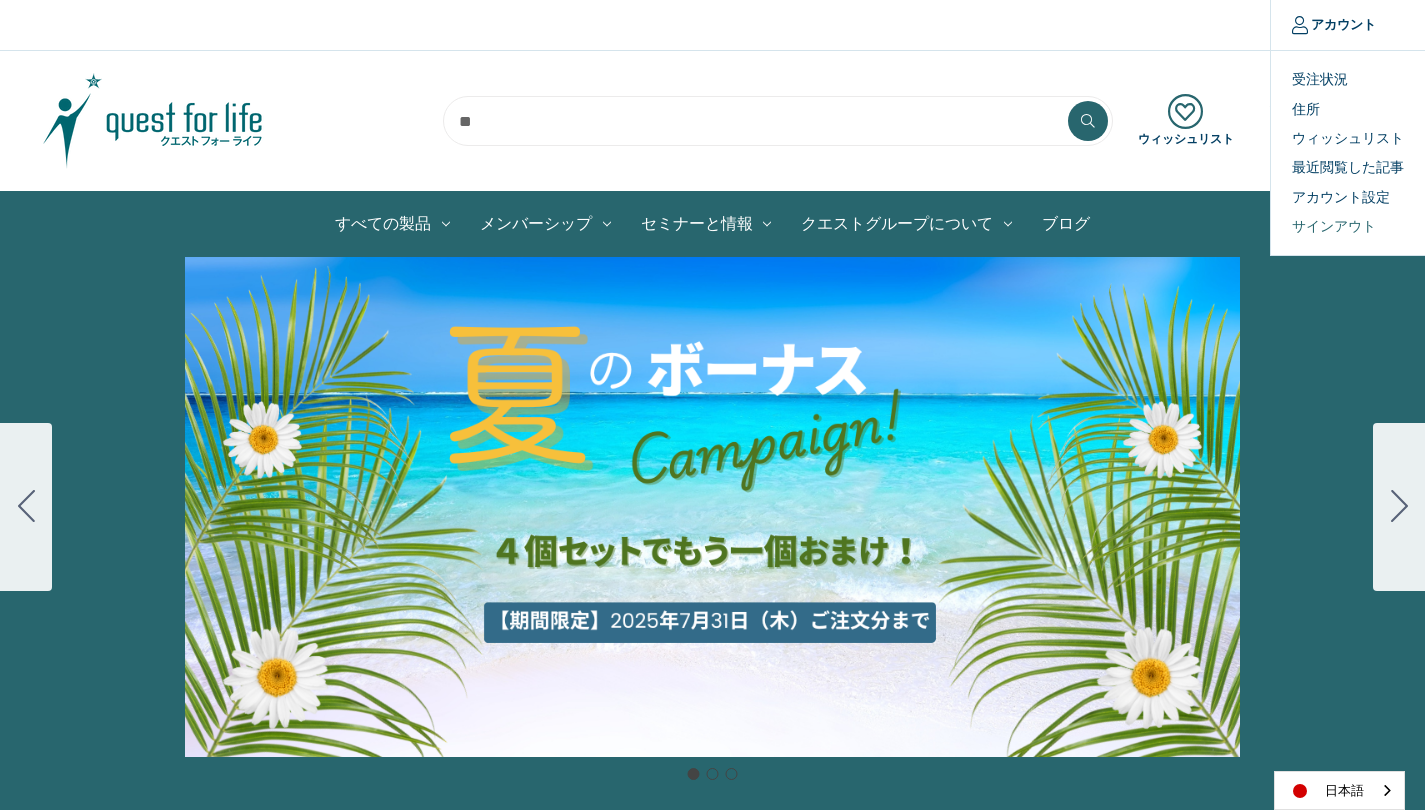 click on "サインアウト" at bounding box center [1370, 226] 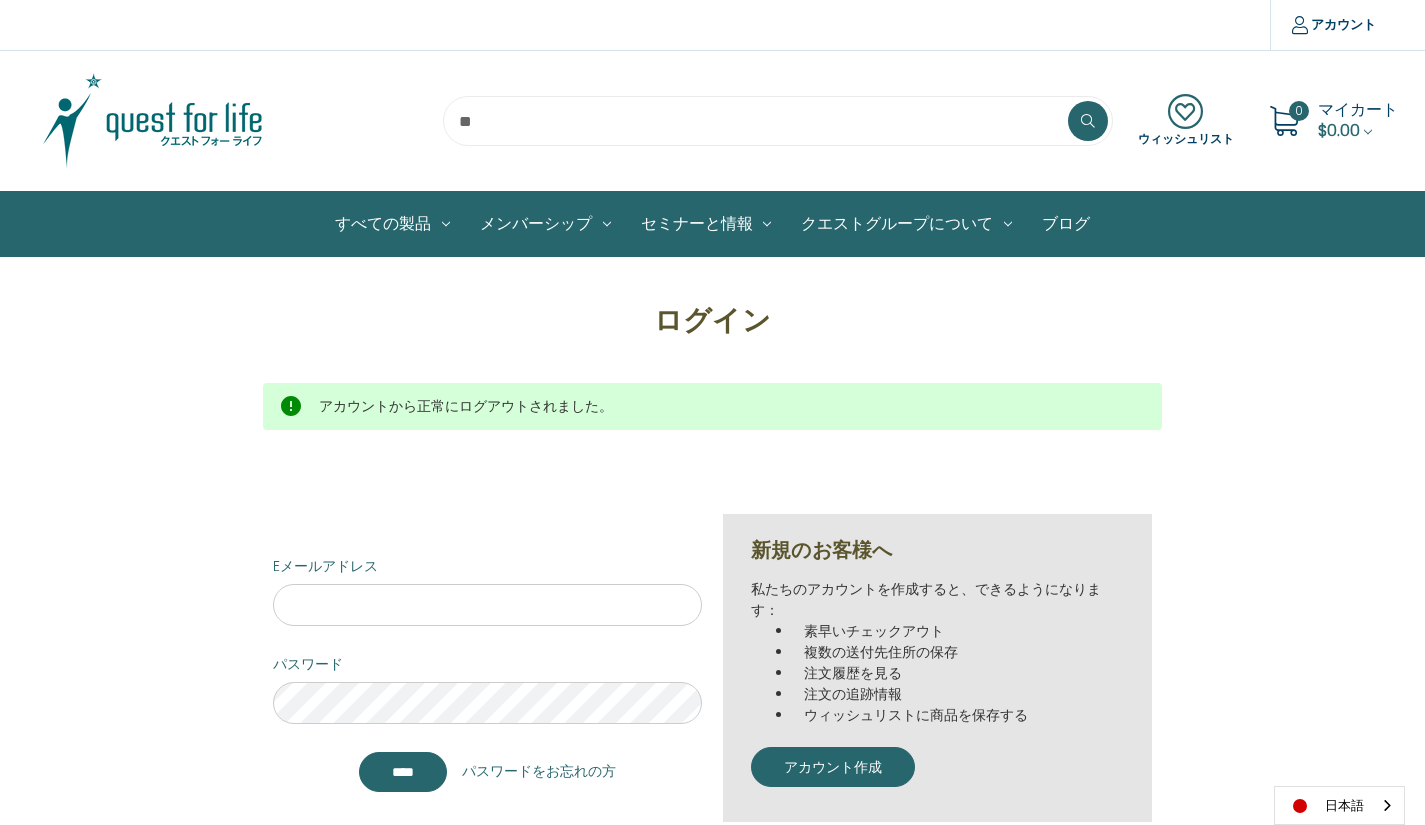 scroll, scrollTop: 0, scrollLeft: 0, axis: both 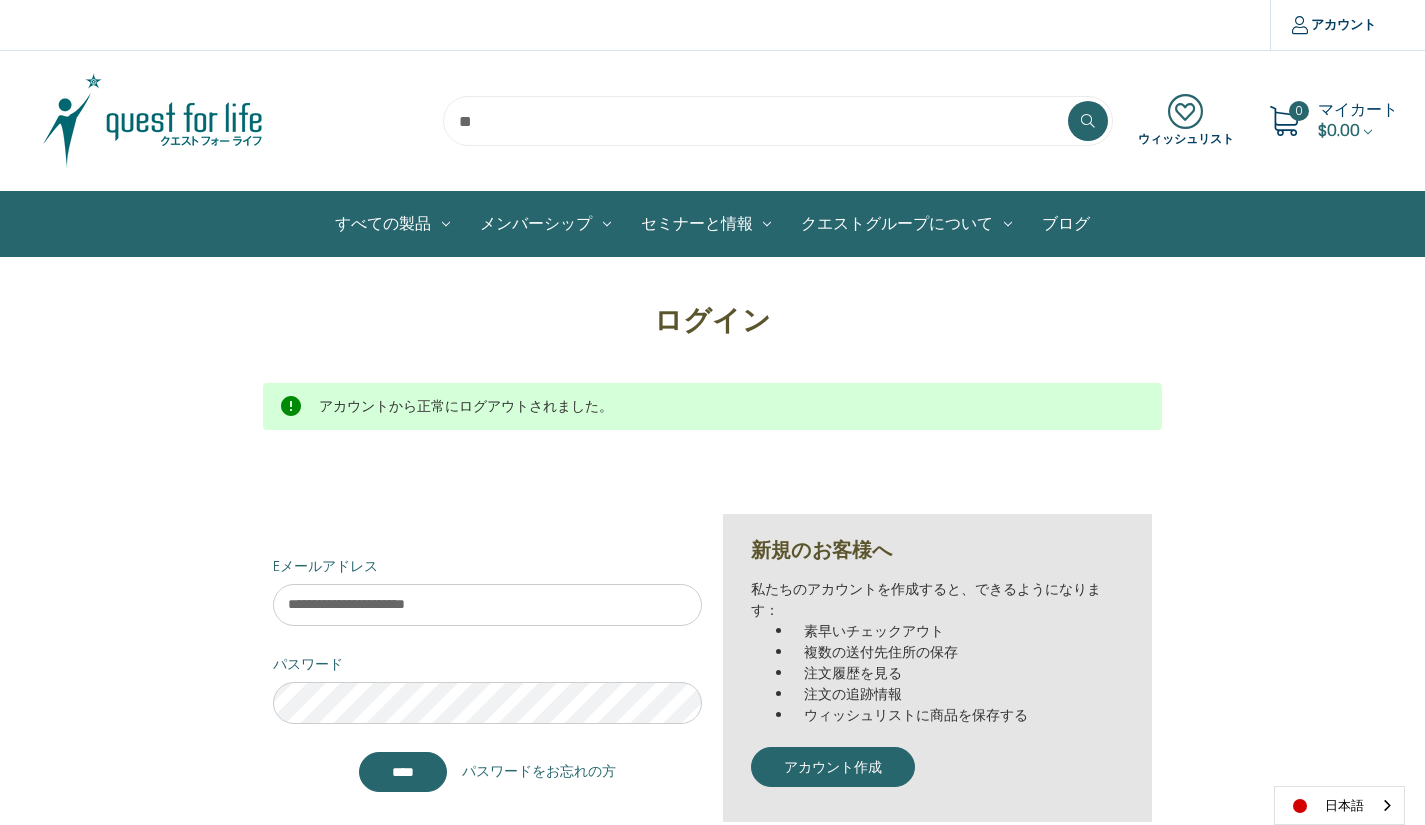 click at bounding box center (153, 121) 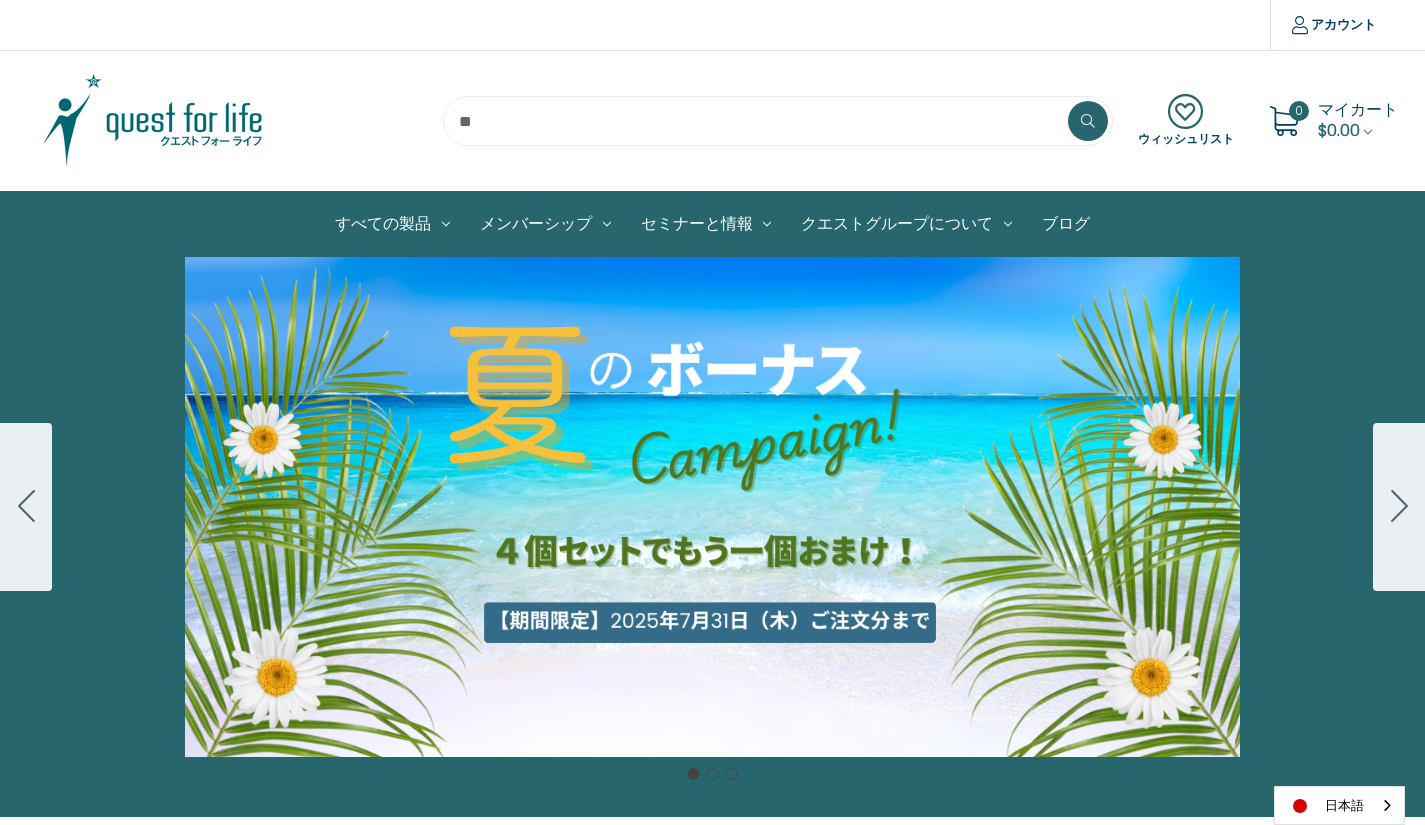 scroll, scrollTop: 400, scrollLeft: 0, axis: vertical 